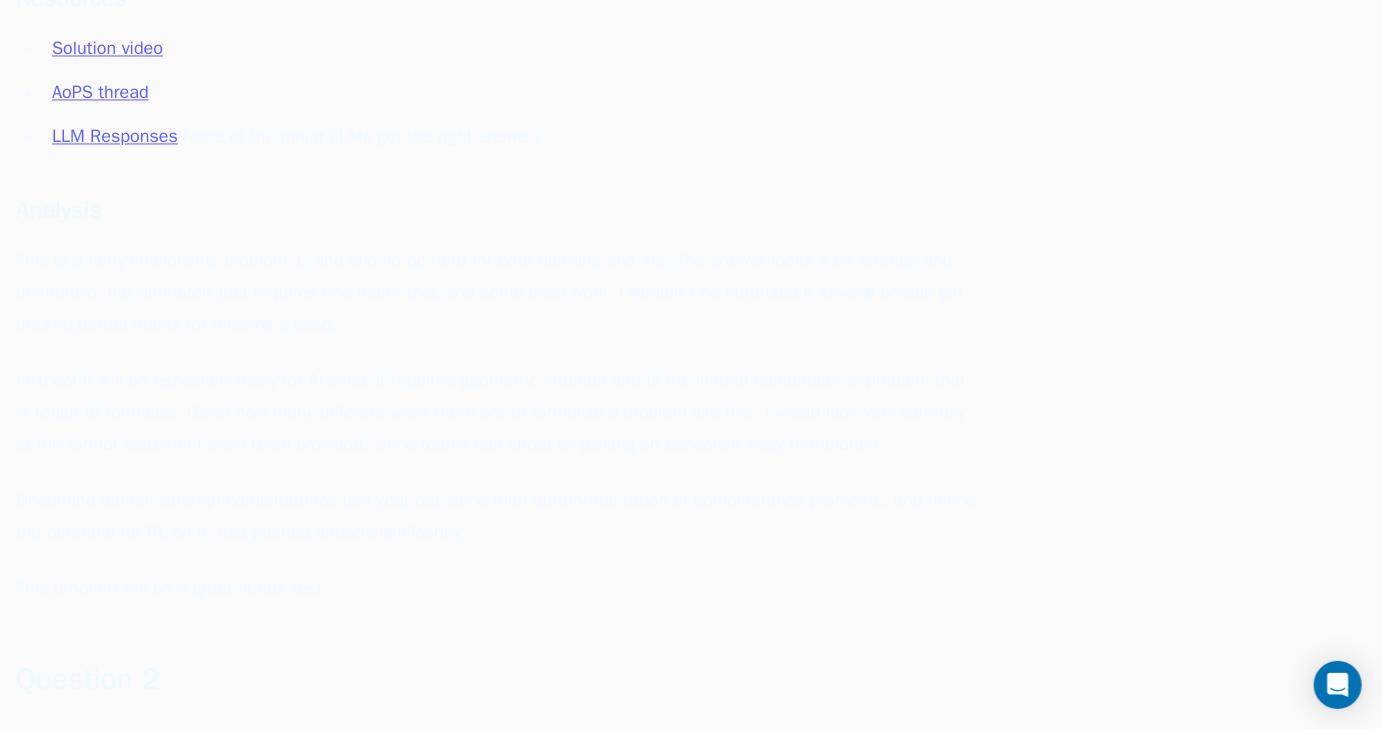 scroll, scrollTop: 1760, scrollLeft: 0, axis: vertical 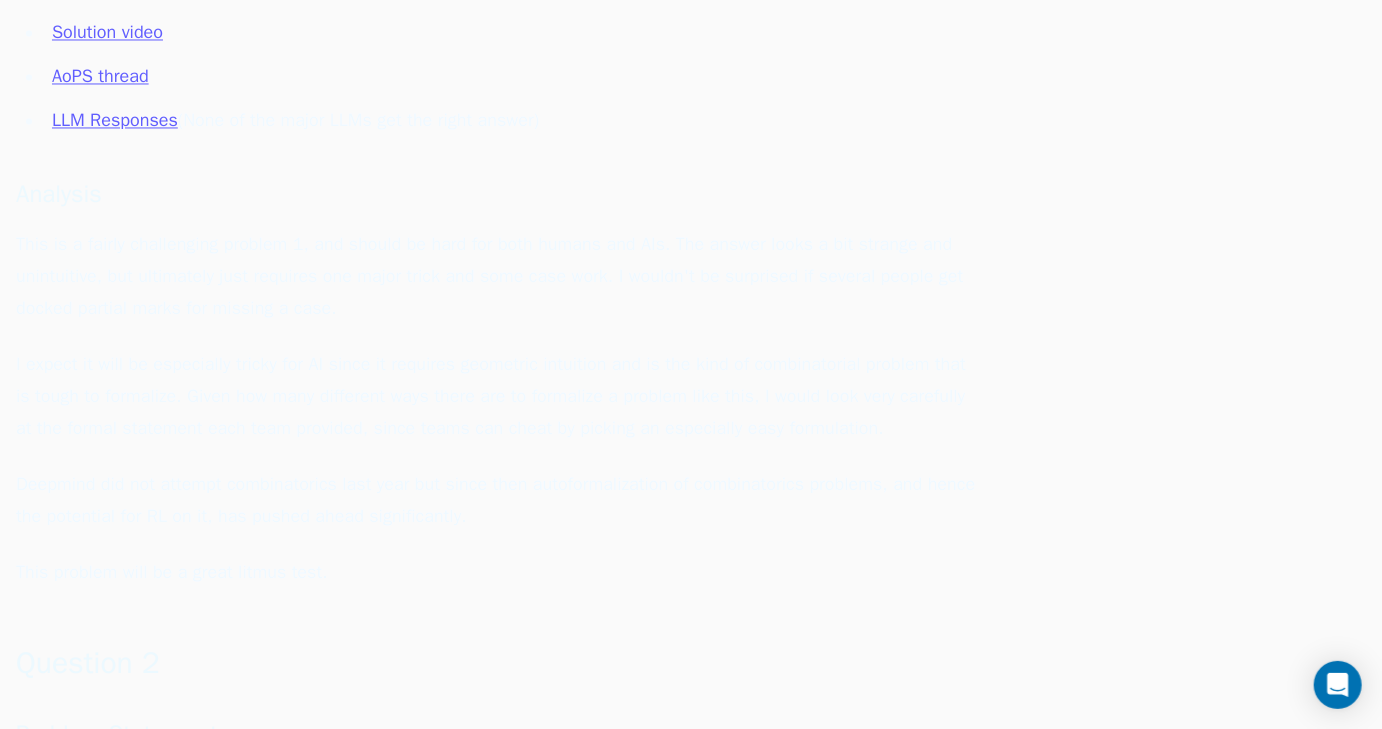 click on "A line in the plane is called  s u n n y sunny s u nn y  if it is not parallel to any of the  x x x –axis, the  y y y –axis, or the line  x + y = 0 x+y=0 x + y = 0 ." at bounding box center (496, -212) 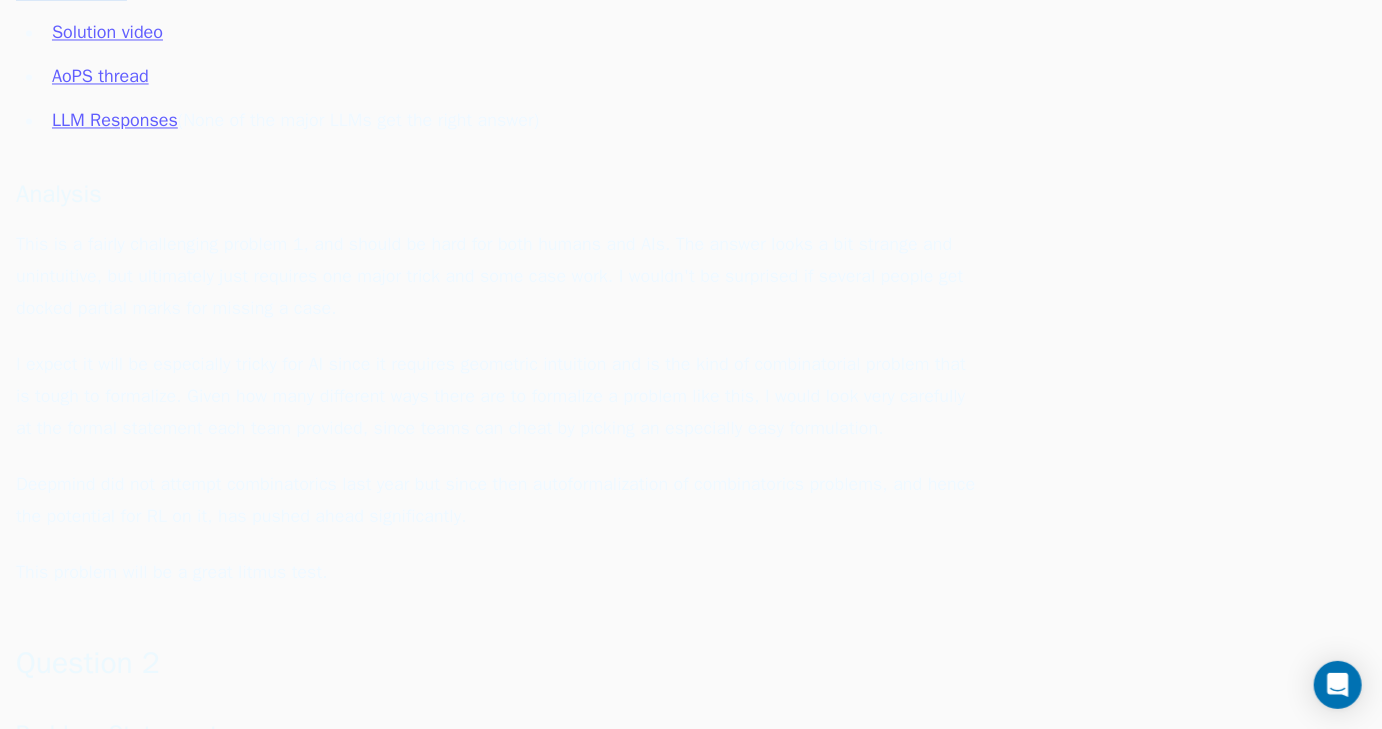 drag, startPoint x: 225, startPoint y: 282, endPoint x: 289, endPoint y: 495, distance: 222.40729 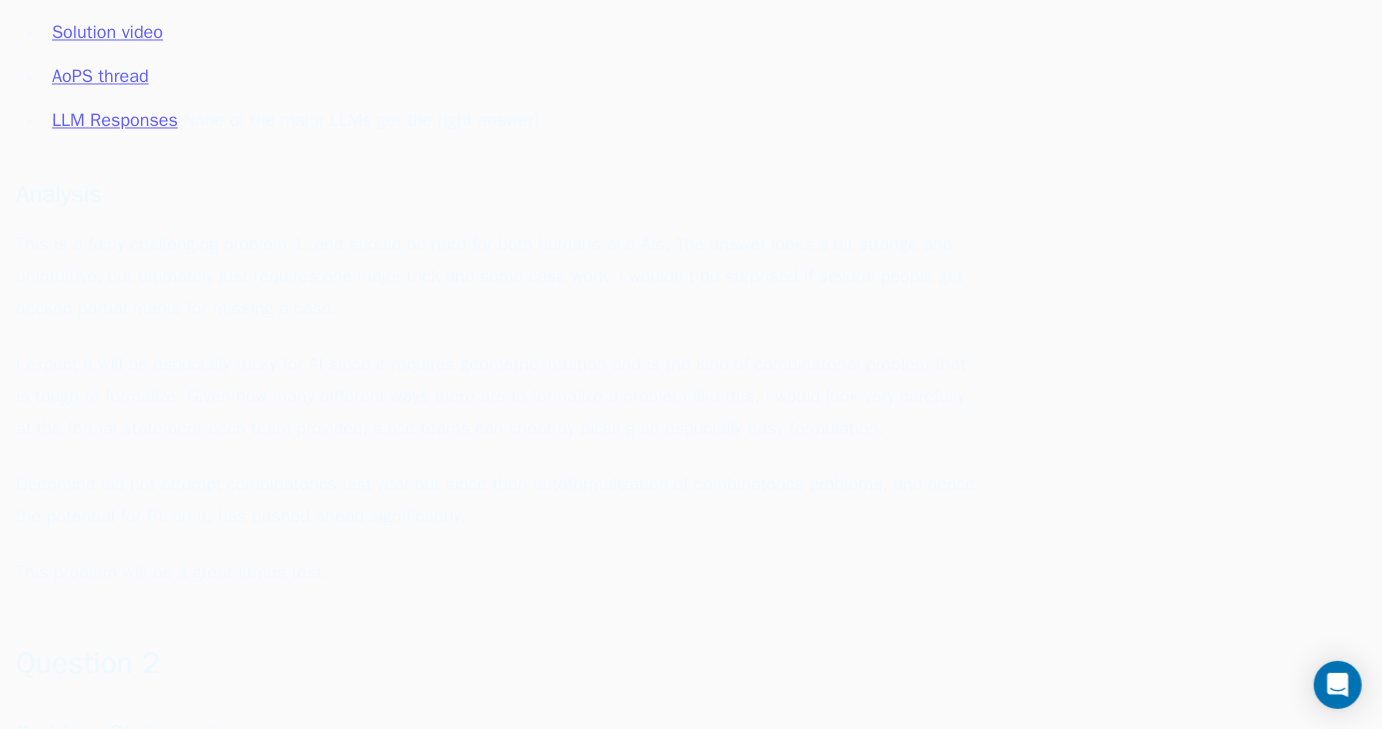 click on "Let  n ≥ 3 n\ge3 n ≥ 3  be a given integer. Determine all nonnegative integers  k k k  such that there exist  n n n  distinct lines in the plane satisfying both of the following:
for all positive integers  a a a  and  b b b  with  a + b ≤ n + 1 a+b\le n+1 a + b ≤ n + 1 , the point  ( a , b ) (a,b) ( a , b )  lies on at least one of the lines; and
exactly  k k k  of the  n n n  lines are sunny." at bounding box center (496, -124) 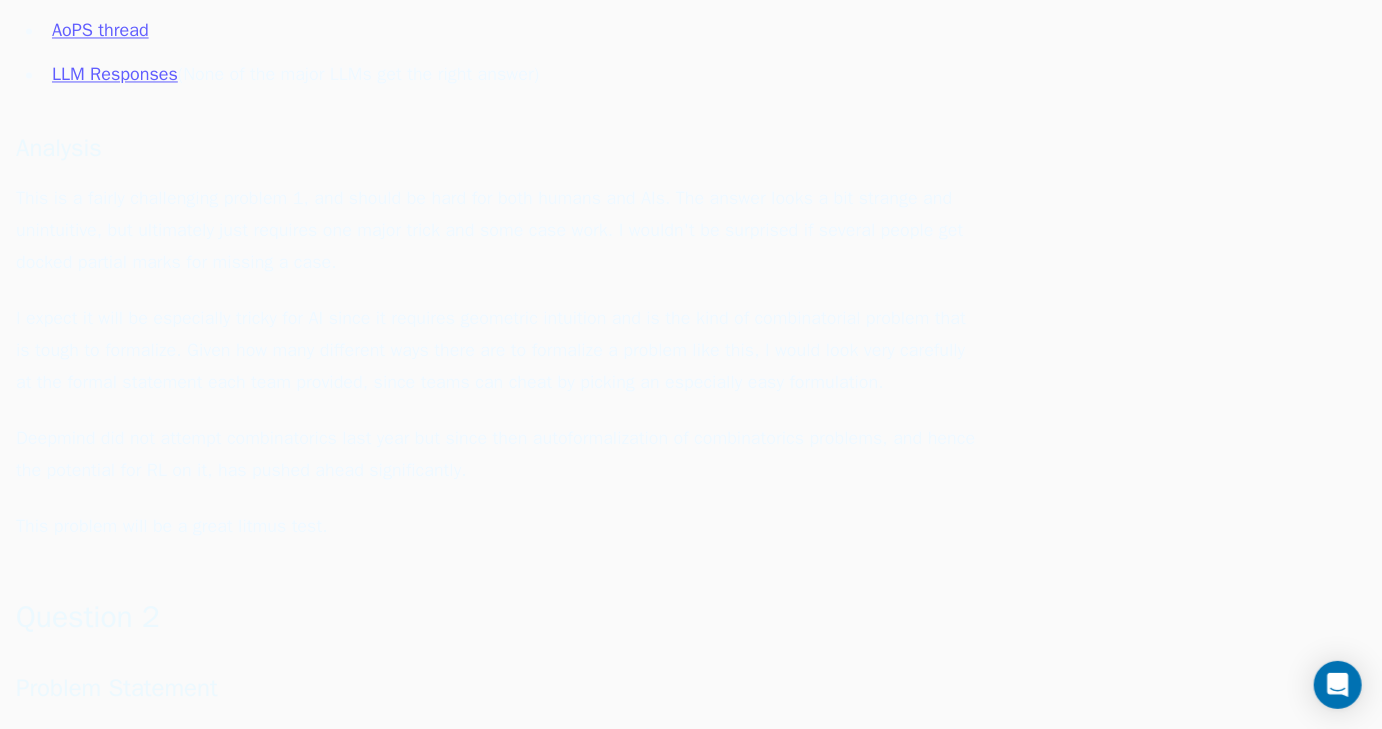 scroll, scrollTop: 1810, scrollLeft: 0, axis: vertical 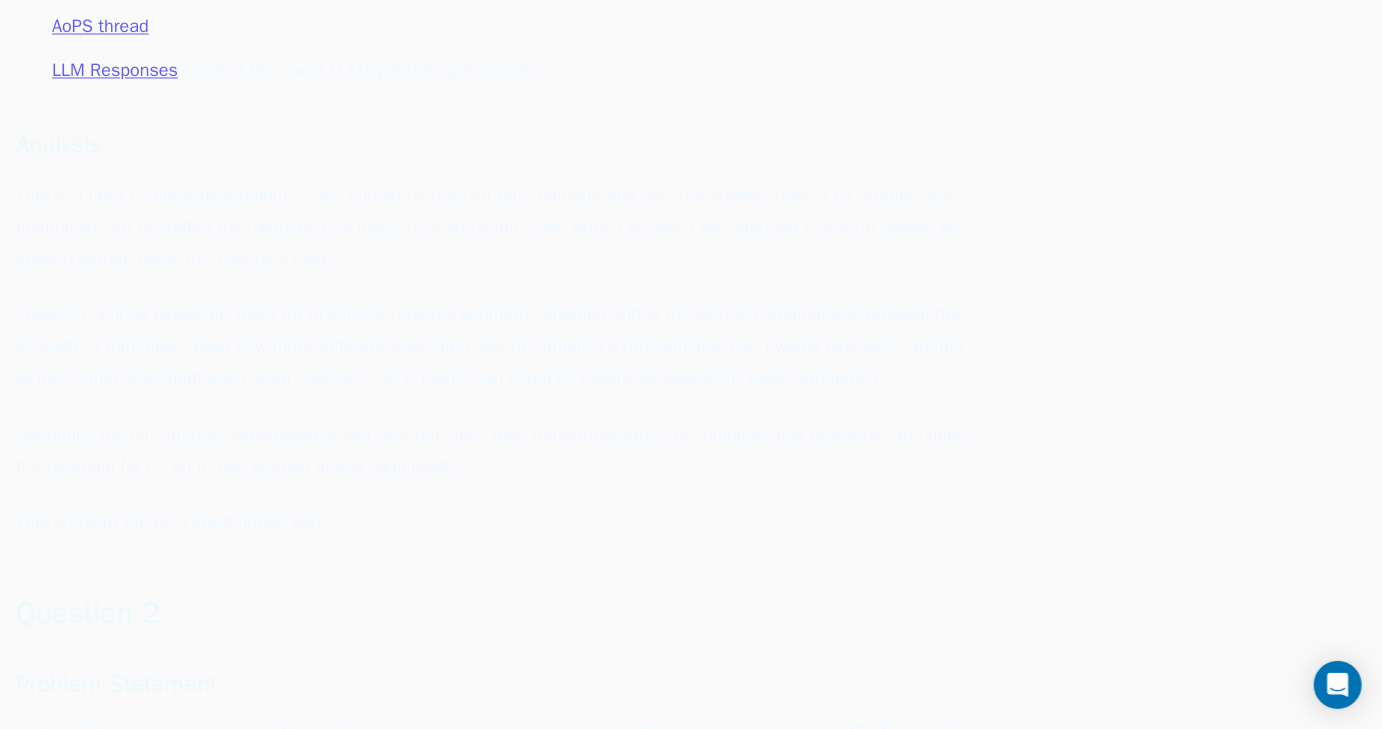 click on "Let  n ≥ 3 n\ge3 n ≥ 3  be a given integer. Determine all nonnegative integers  k k k  such that there exist  n n n  distinct lines in the plane satisfying both of the following:
for all positive integers  a a a  and  b b b  with  a + b ≤ n + 1 a+b\le n+1 a + b ≤ n + 1 , the point  ( a , b ) (a,b) ( a , b )  lies on at least one of the lines; and
exactly  k k k  of the  n n n  lines are sunny." at bounding box center [496, -174] 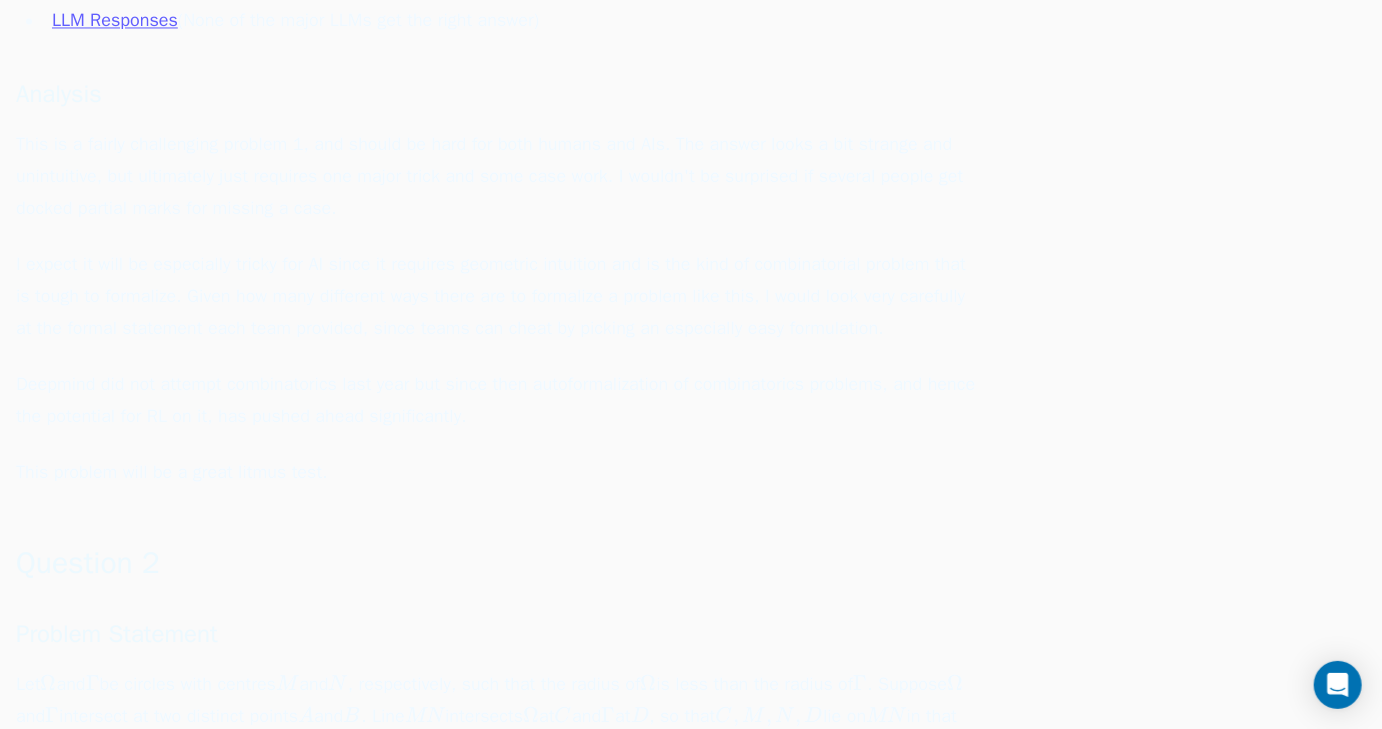 scroll, scrollTop: 1866, scrollLeft: 0, axis: vertical 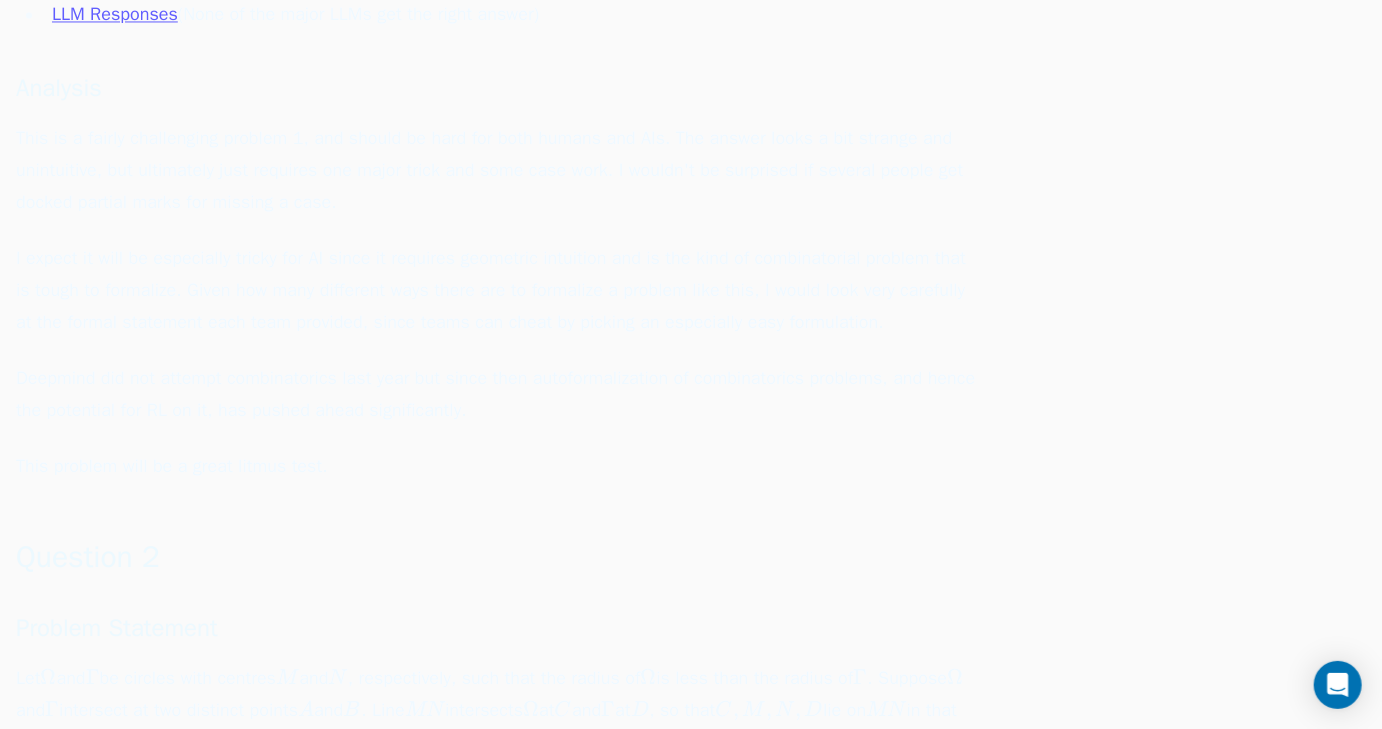 click on "A line in the plane is called  s u n n y sunny s u nn y  if it is not parallel to any of the  x x x –axis, the  y y y –axis, or the line  x + y = 0 x+y=0 x + y = 0 ." at bounding box center [496, -318] 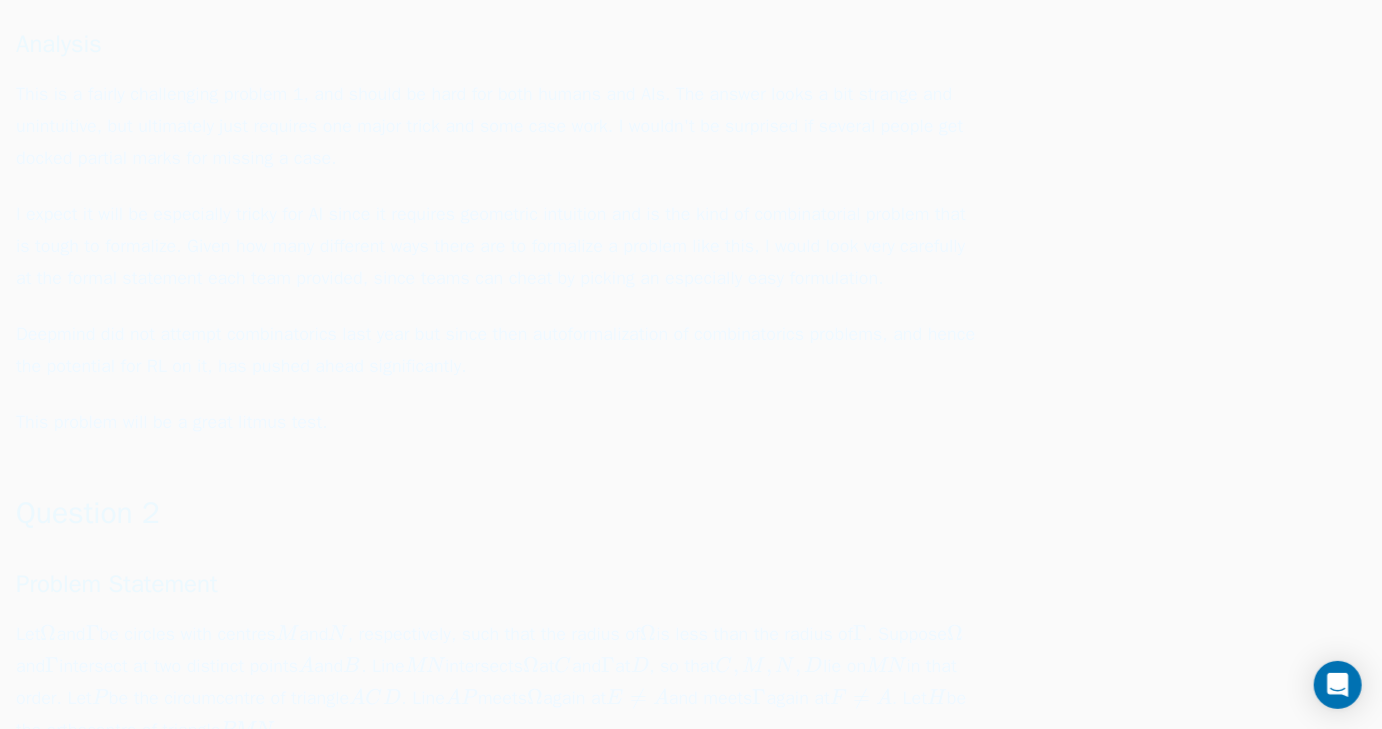 scroll, scrollTop: 1913, scrollLeft: 0, axis: vertical 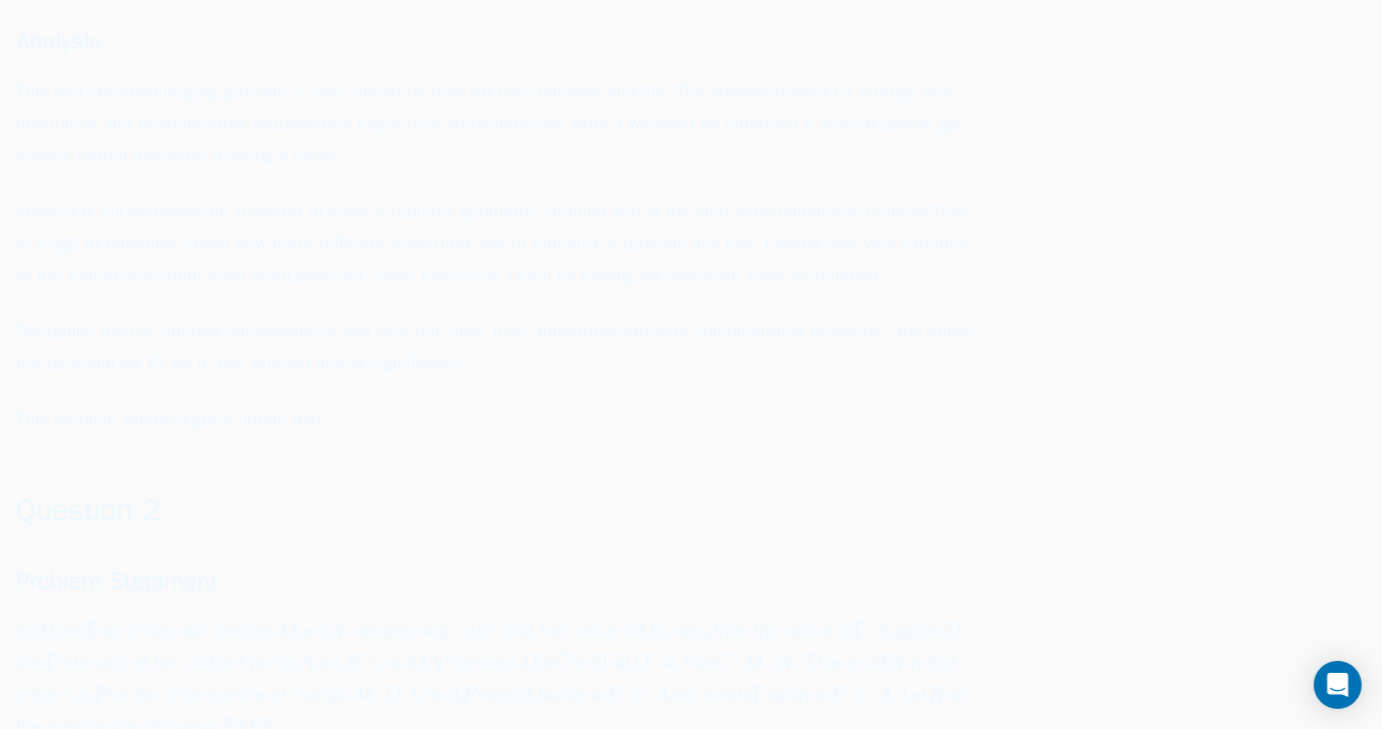 click on "LLM Responses" at bounding box center [115, -33] 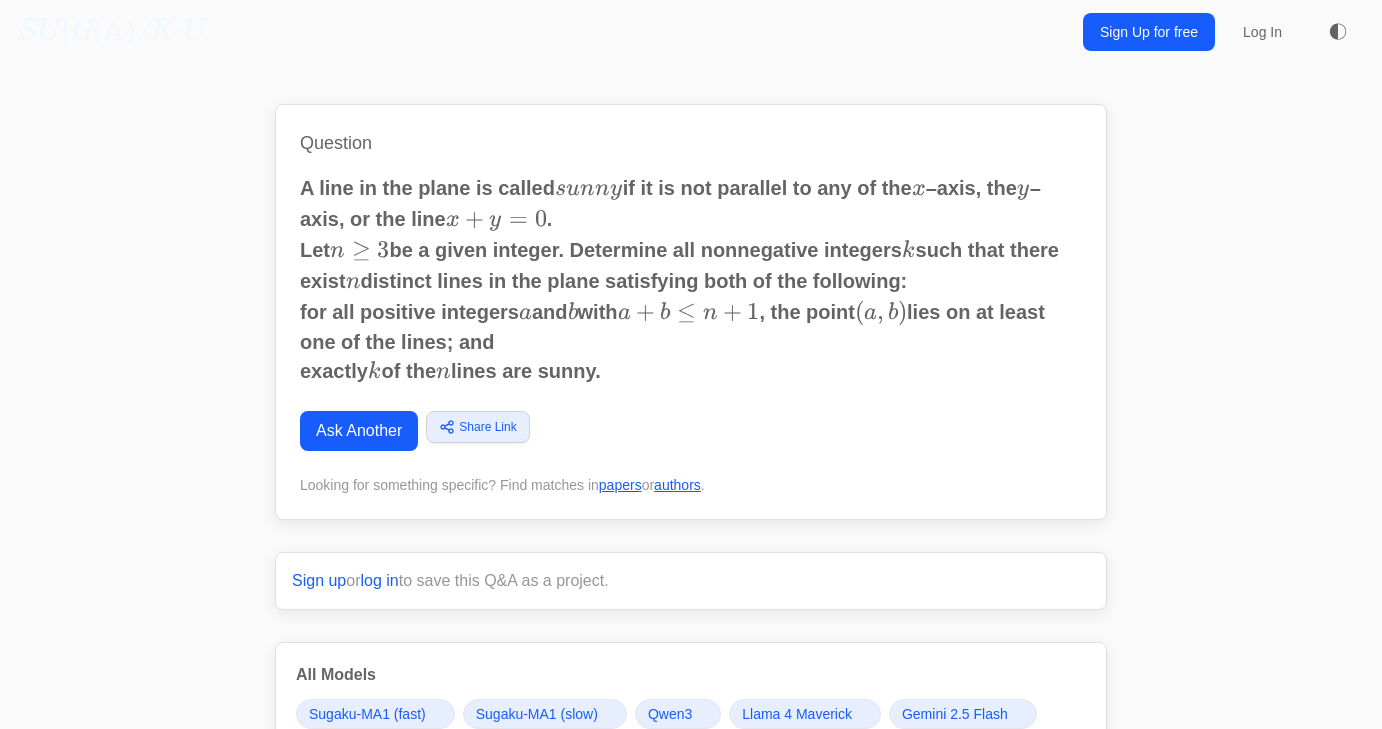 scroll, scrollTop: 0, scrollLeft: 0, axis: both 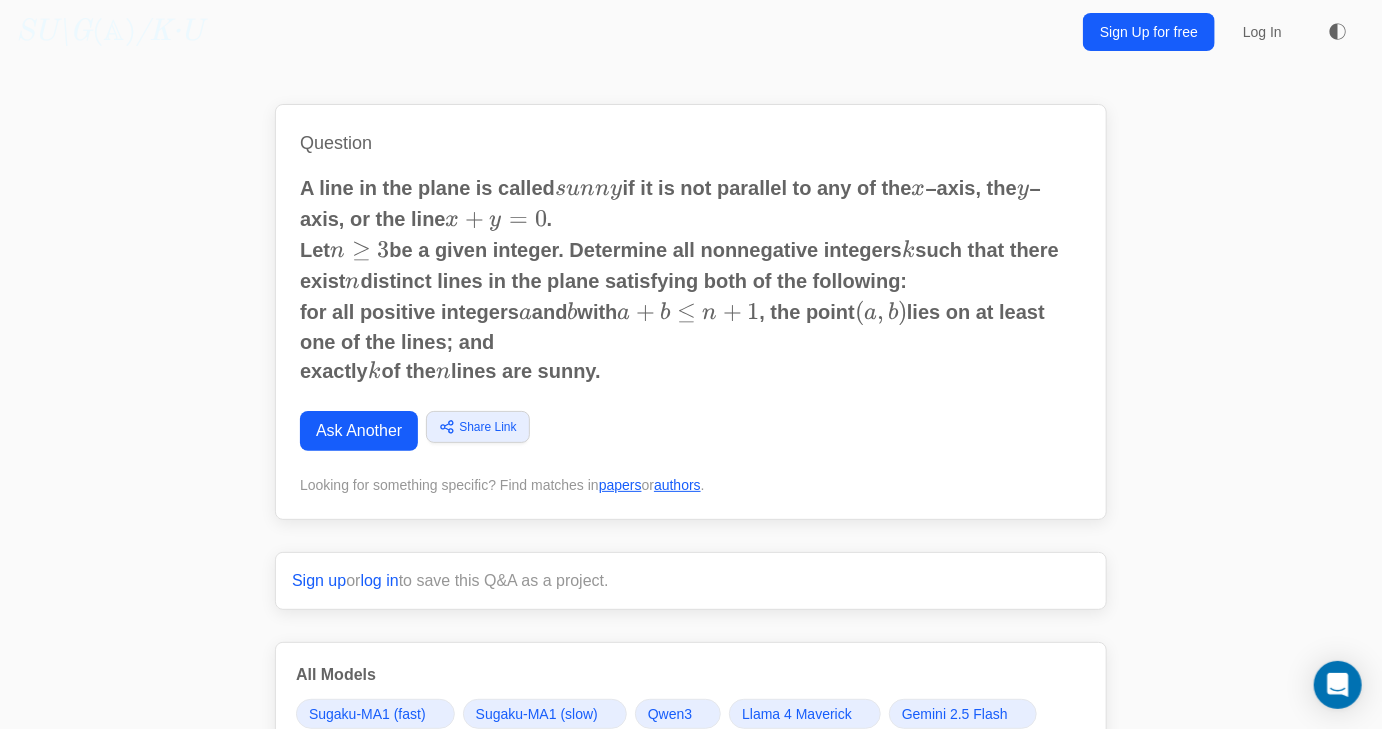 click on "A line in the plane is called  s u n n y sunny s u nn y  if it is not parallel to any of the  x x x –axis, the  y y y –axis, or the line  x + y = 0 x+y=0 x + y = 0 ." at bounding box center [691, 204] 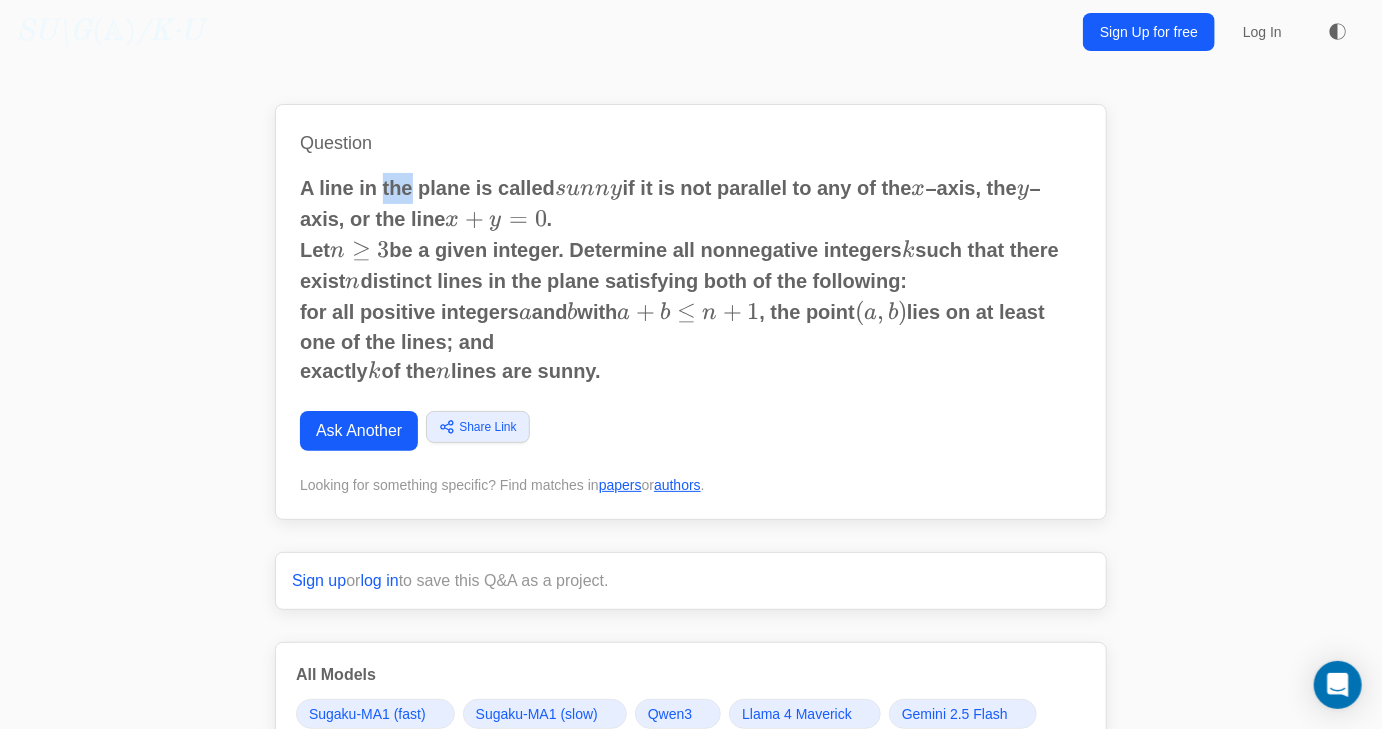 click on "A line in the plane is called  s u n n y sunny s u nn y  if it is not parallel to any of the  x x x –axis, the  y y y –axis, or the line  x + y = 0 x+y=0 x + y = 0 ." at bounding box center (691, 204) 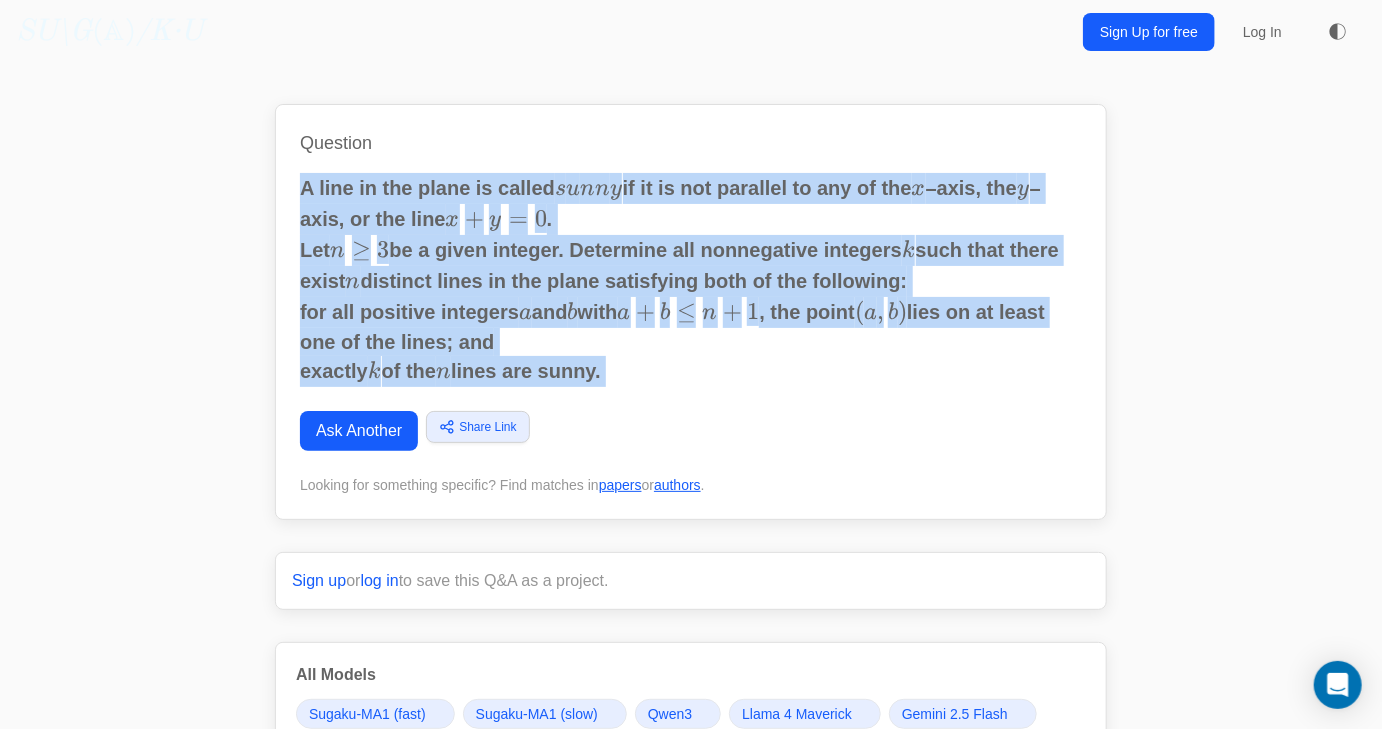 drag, startPoint x: 299, startPoint y: 224, endPoint x: 550, endPoint y: 402, distance: 307.7093 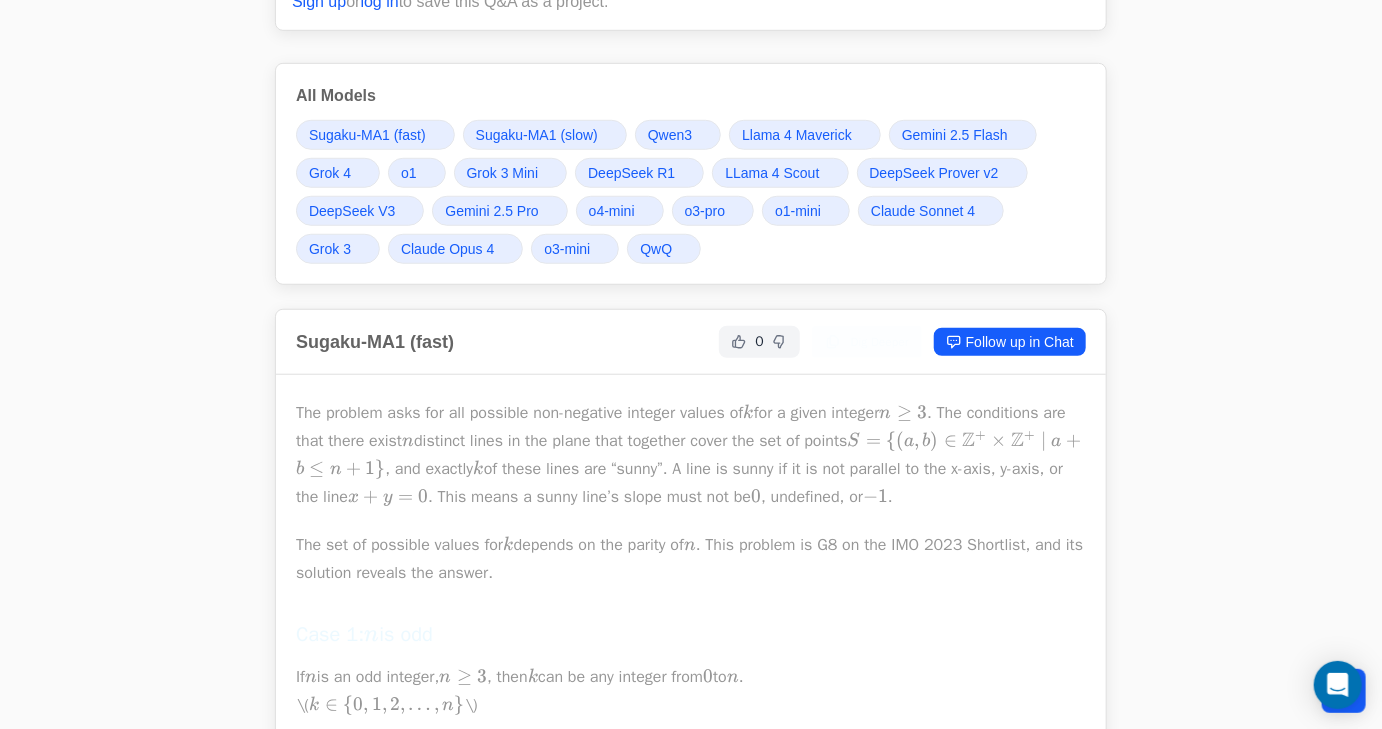 scroll, scrollTop: 558, scrollLeft: 0, axis: vertical 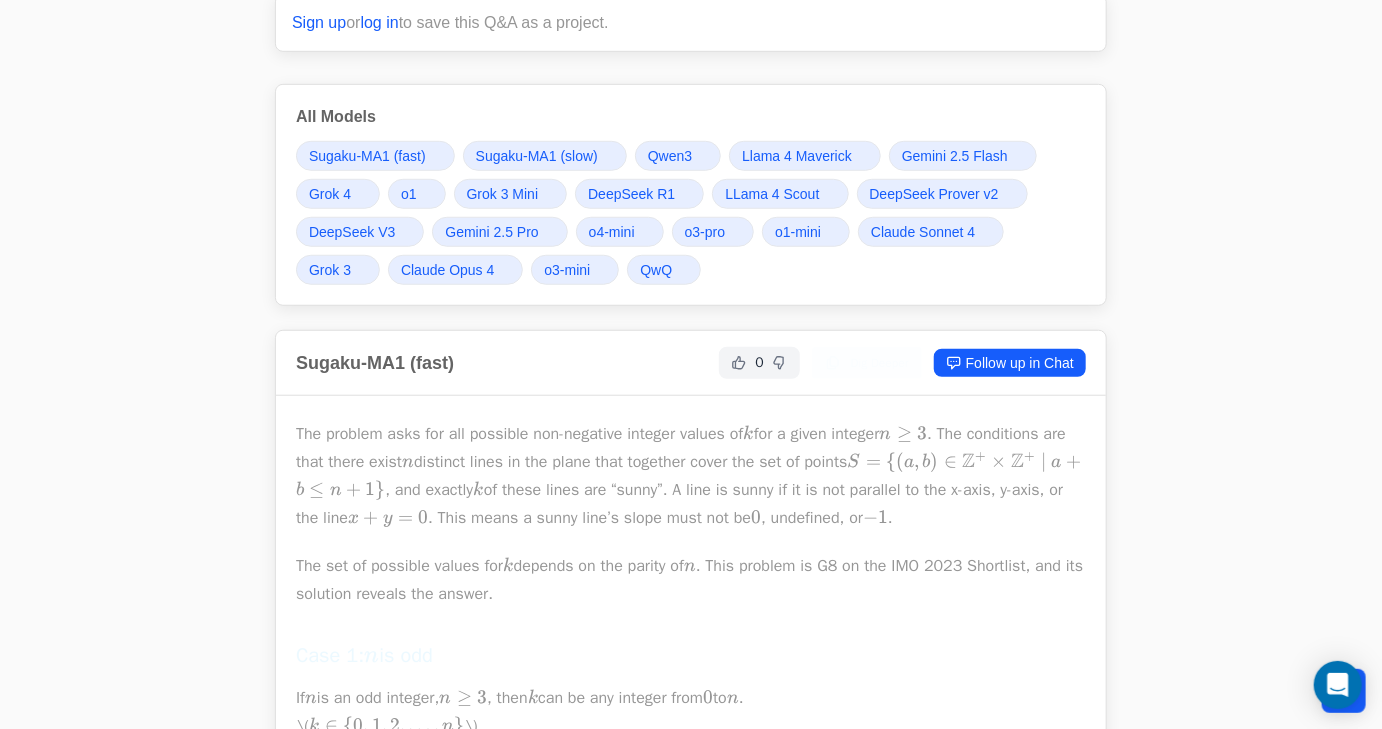 click on "Grok 4" at bounding box center (338, 194) 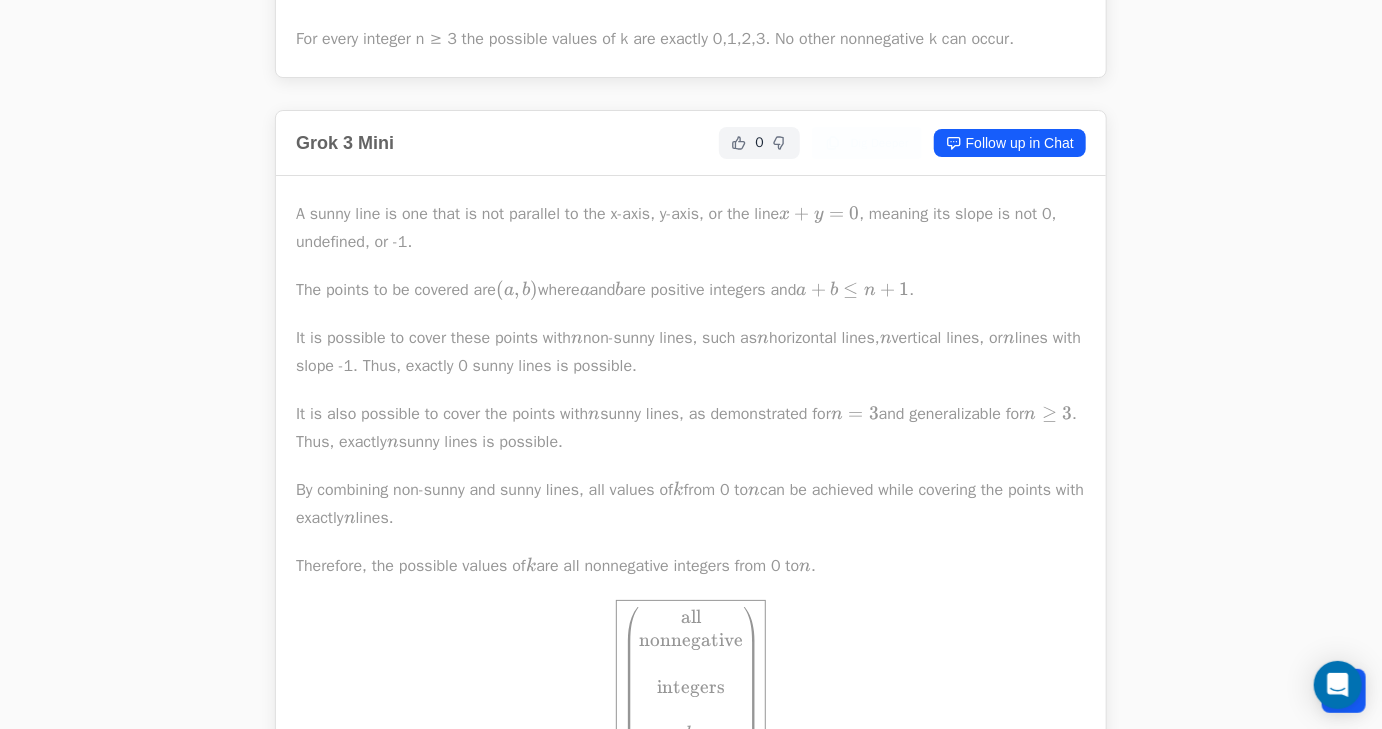 scroll, scrollTop: 13604, scrollLeft: 0, axis: vertical 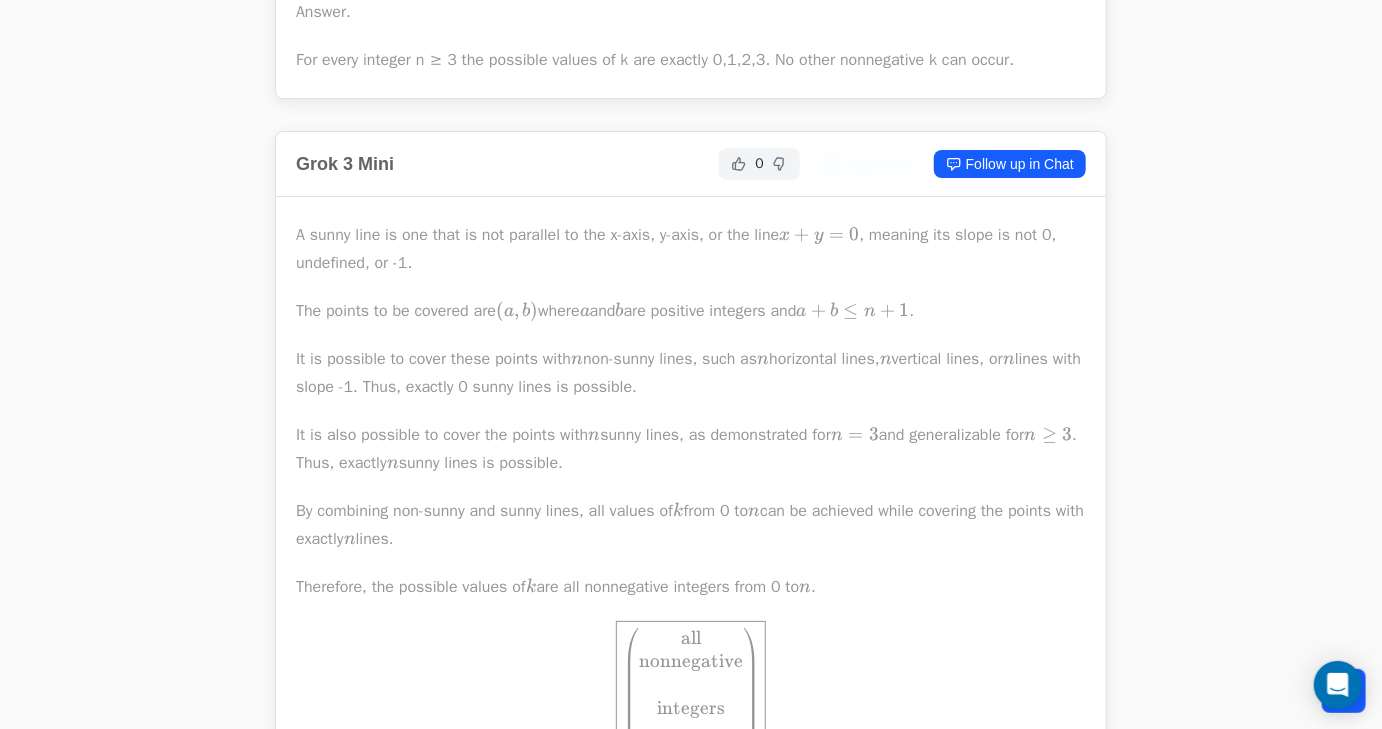 click at bounding box center [691, -2465] 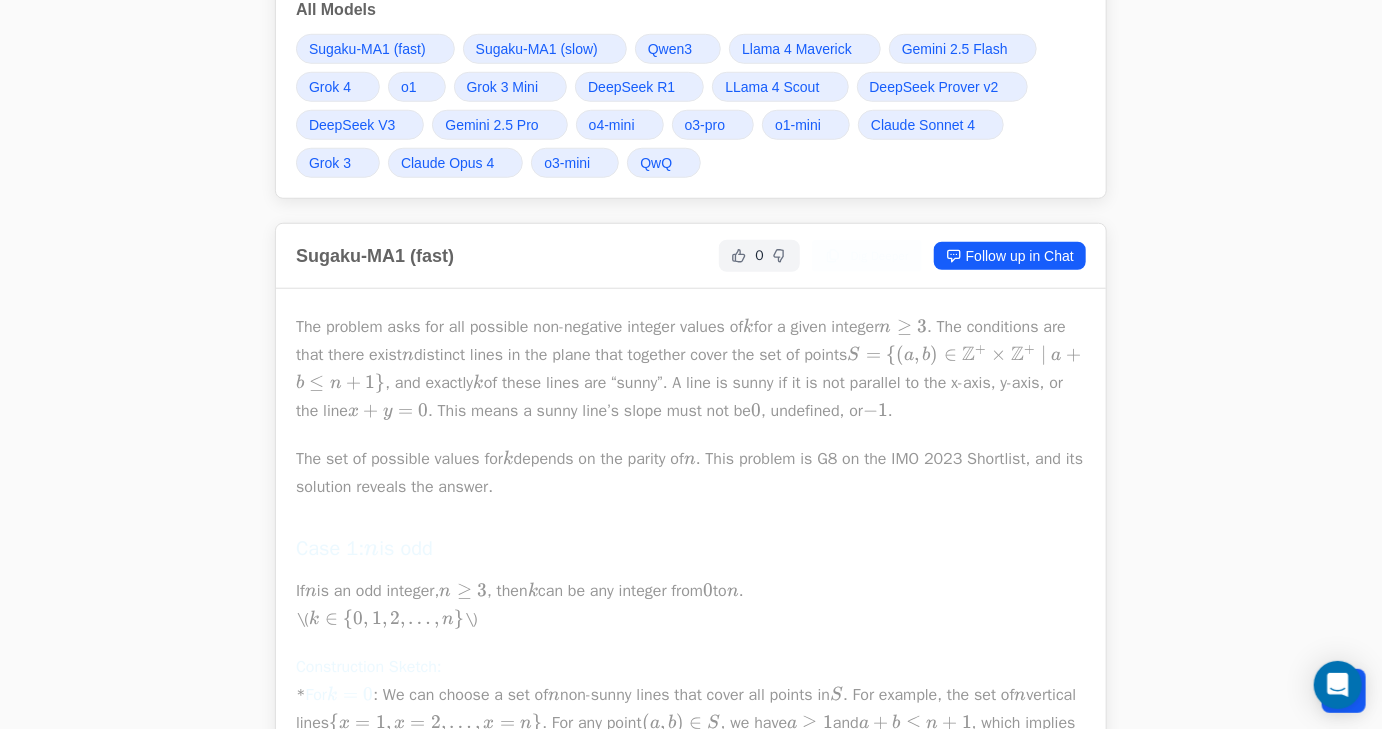 scroll, scrollTop: 0, scrollLeft: 0, axis: both 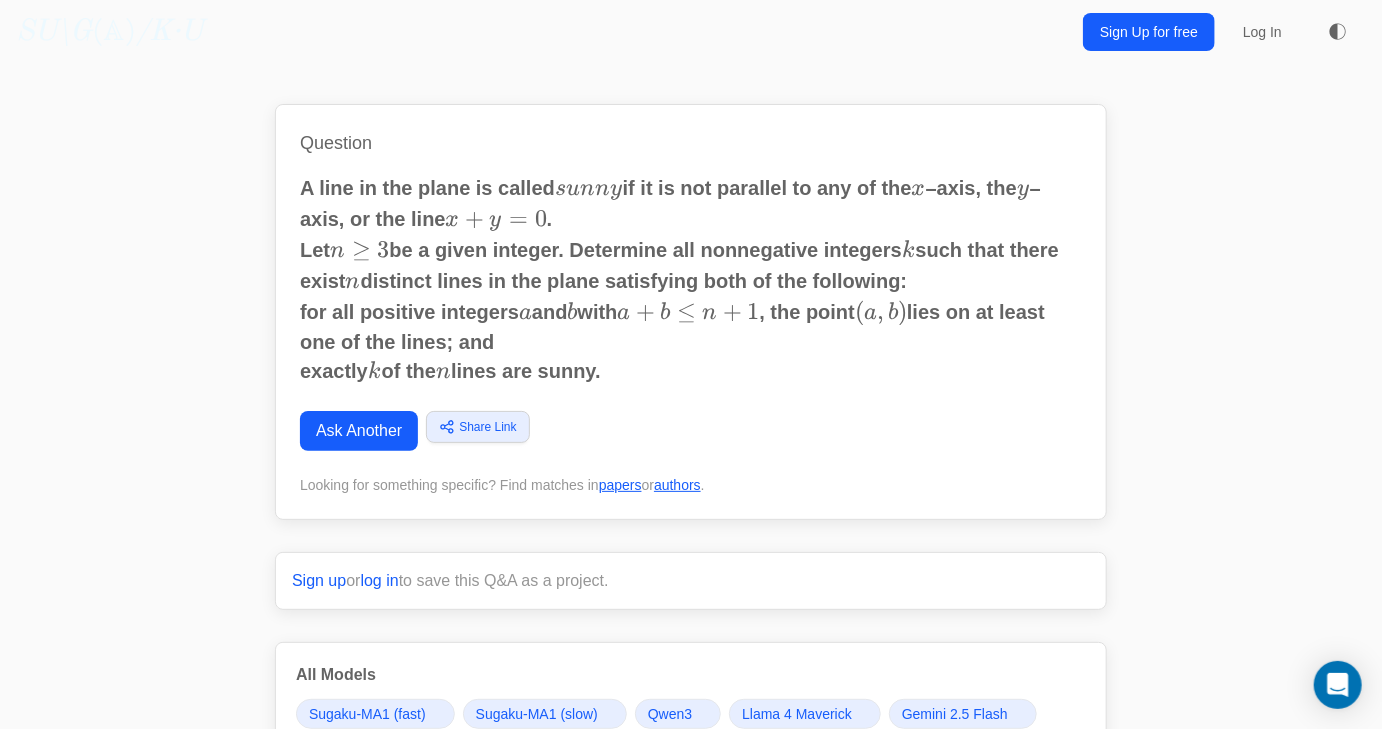 drag, startPoint x: 540, startPoint y: 407, endPoint x: 198, endPoint y: 215, distance: 392.20914 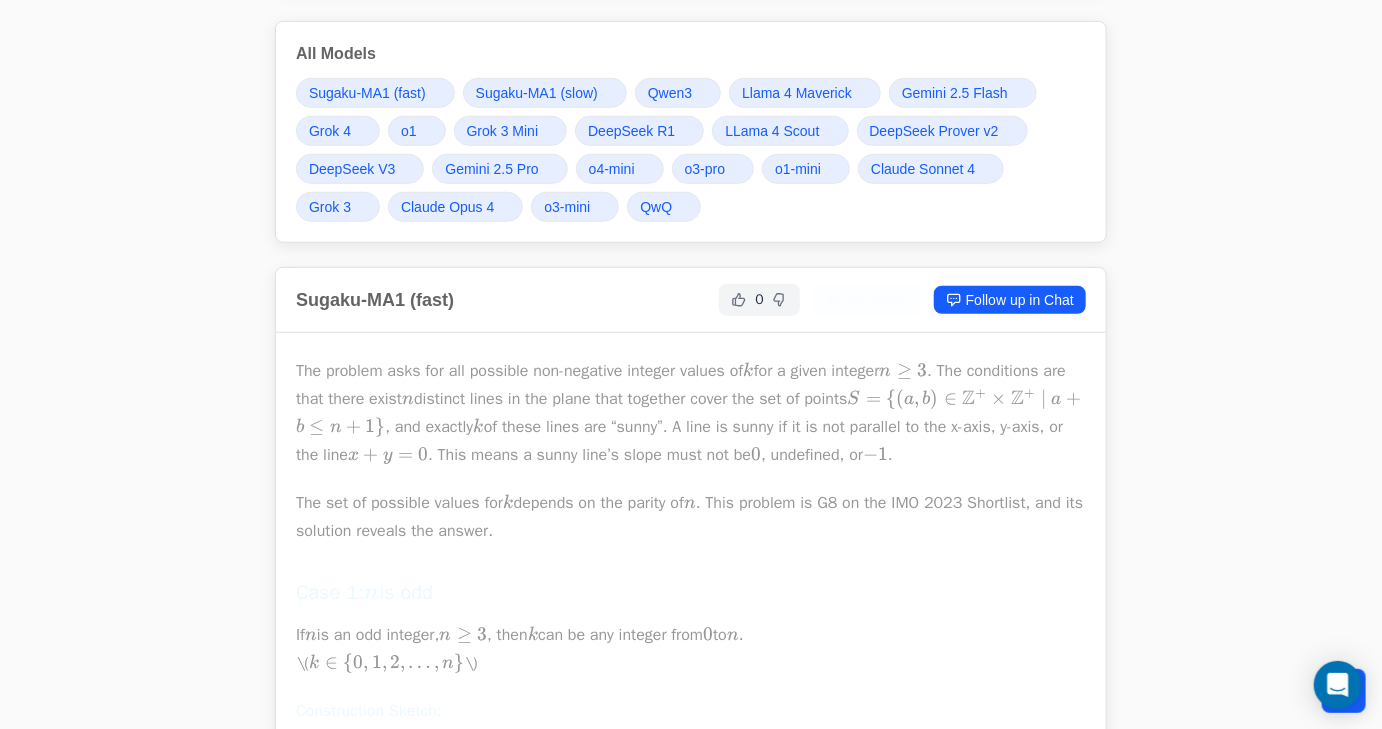 scroll, scrollTop: 609, scrollLeft: 0, axis: vertical 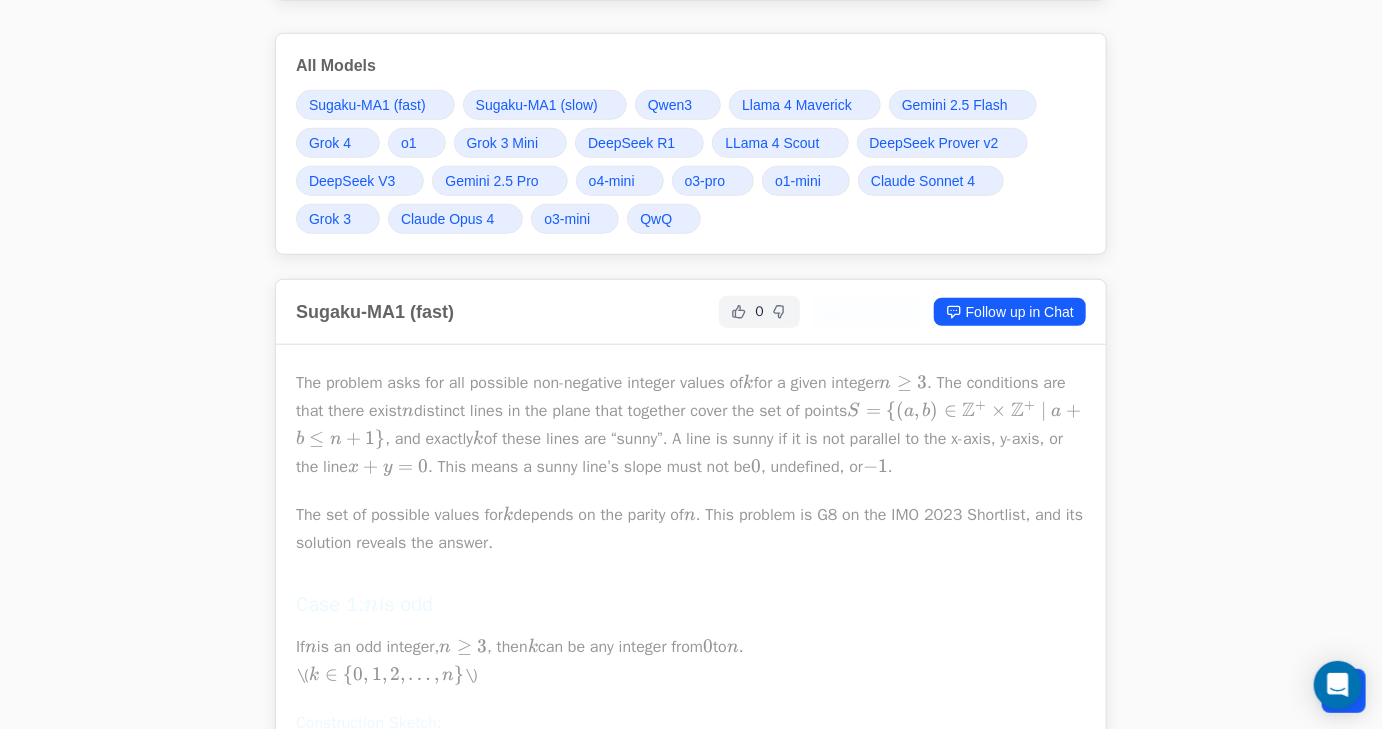 click on "o3-pro" at bounding box center (705, 181) 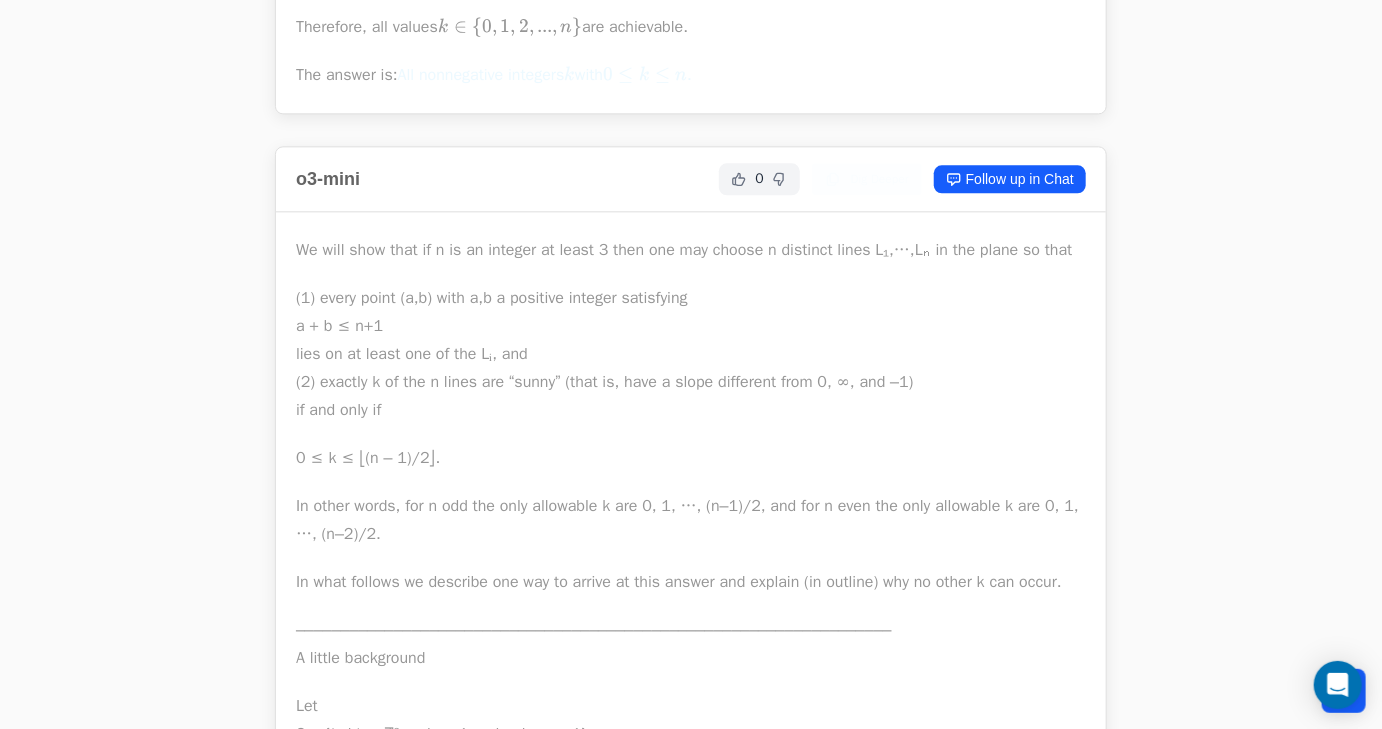 scroll, scrollTop: 50483, scrollLeft: 0, axis: vertical 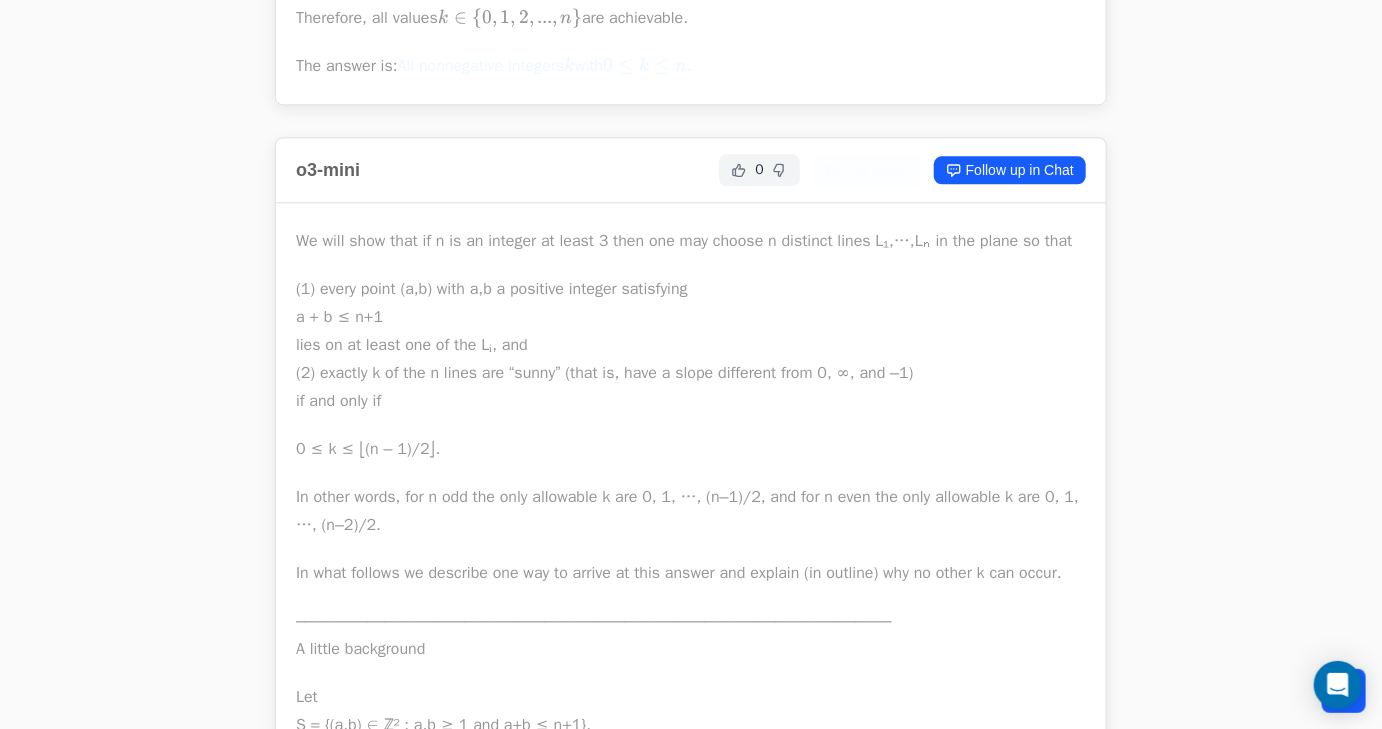 click on "Follow up in Chat" at bounding box center (1010, -9745) 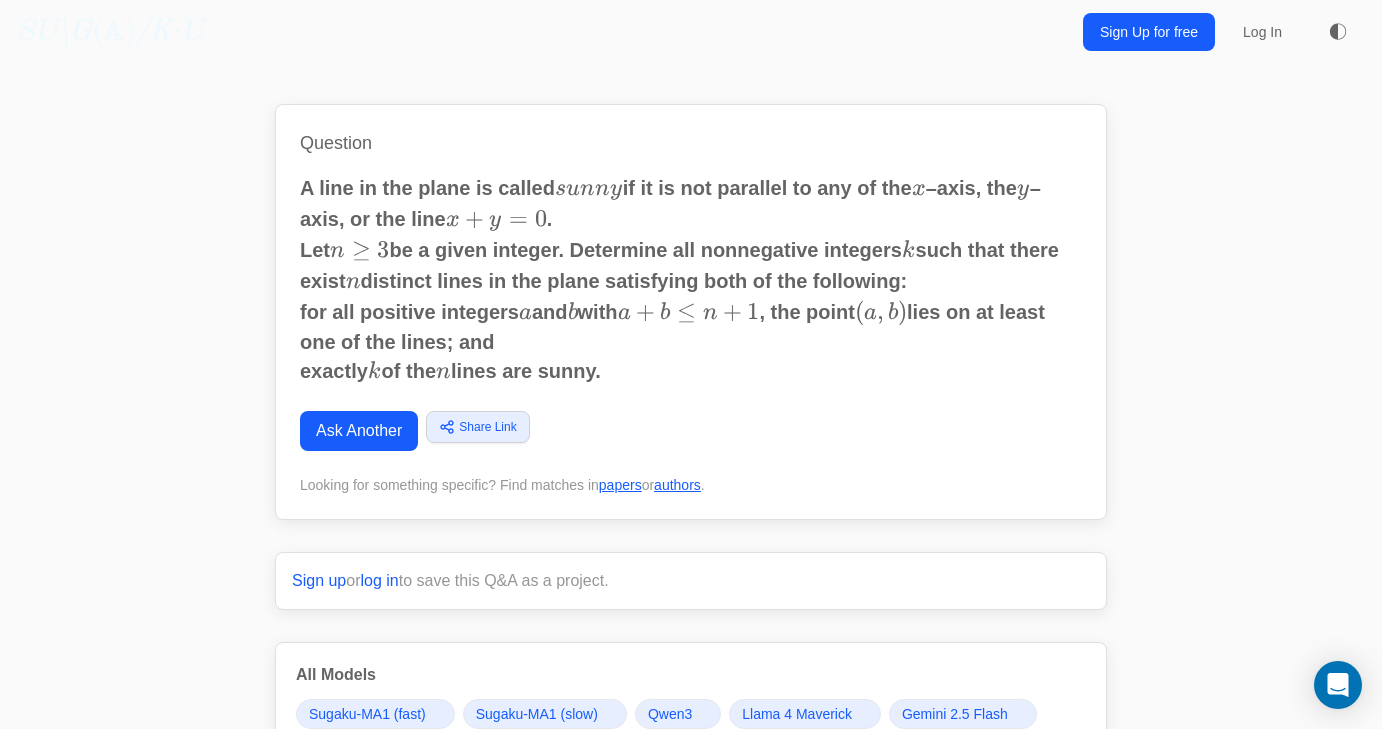 scroll, scrollTop: 0, scrollLeft: 0, axis: both 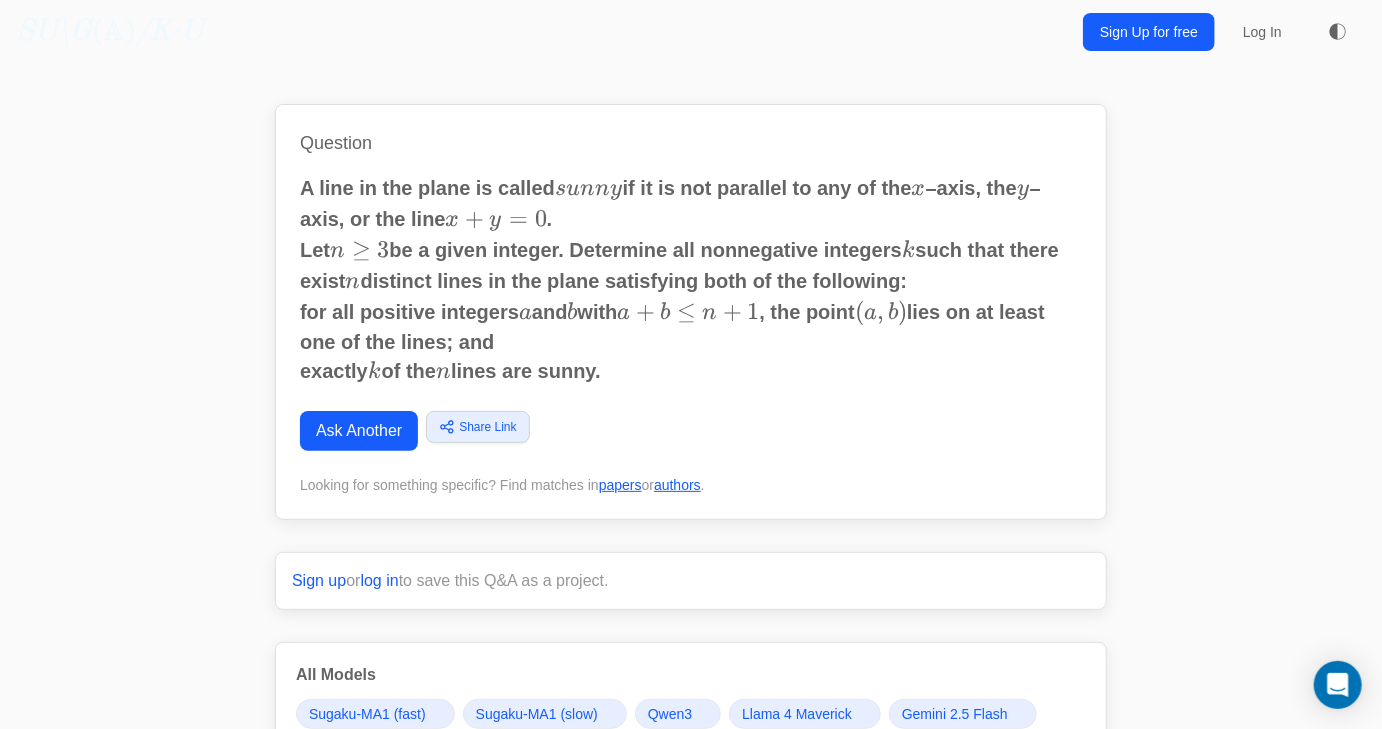 click on "Let  n ≥ 3 n\ge3 n ≥ 3  be a given integer. Determine all nonnegative integers  k k k  such that there exist  n n n  distinct lines in the plane satisfying both of the following:
for all positive integers  a a a  and  b b b  with  a + b ≤ n + 1 a+b\le n+1 a + b ≤ n + 1 , the point  ( a , b ) (a,b) ( a , b )  lies on at least one of the lines; and
exactly  k k k  of the  n n n  lines are sunny." at bounding box center (691, 311) 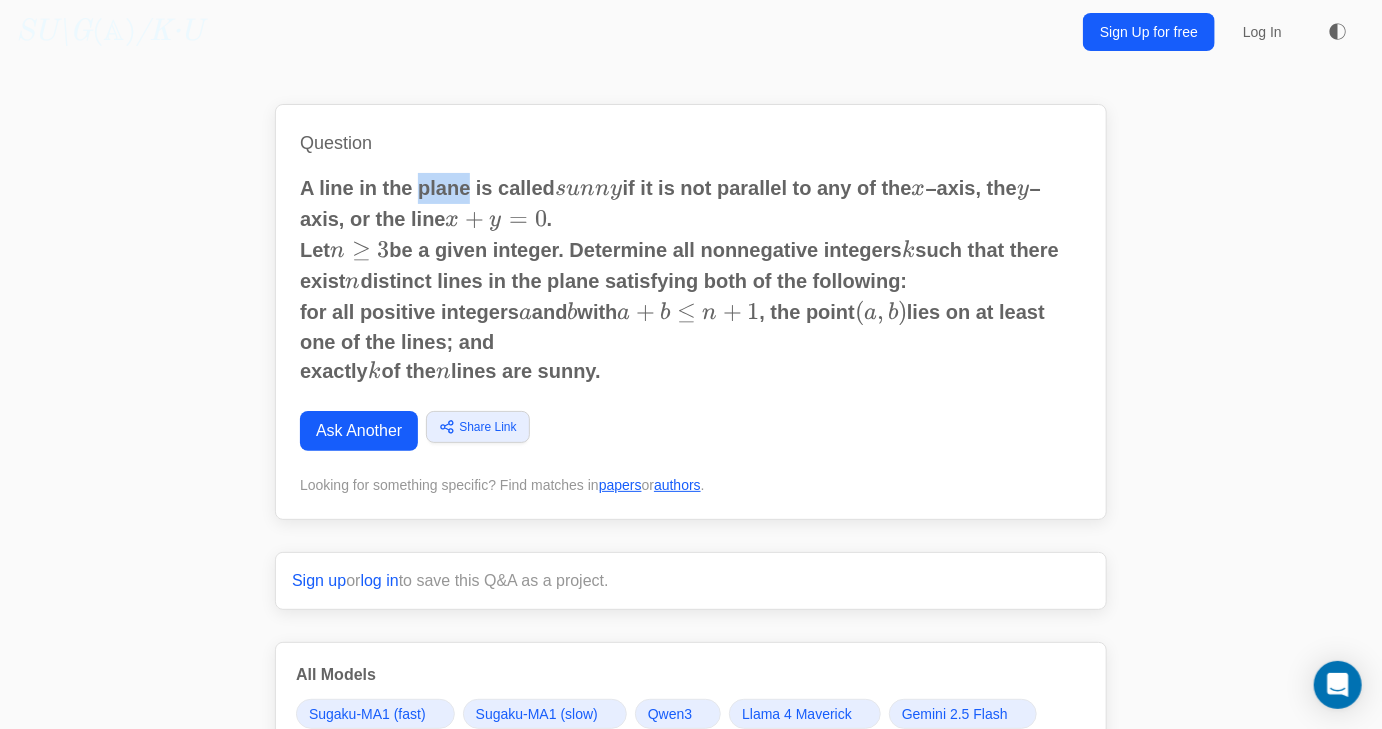 click on "A line in the plane is called  s u n n y sunny s u nn y  if it is not parallel to any of the  x x x –axis, the  y y y –axis, or the line  x + y = 0 x+y=0 x + y = 0 ." at bounding box center (691, 204) 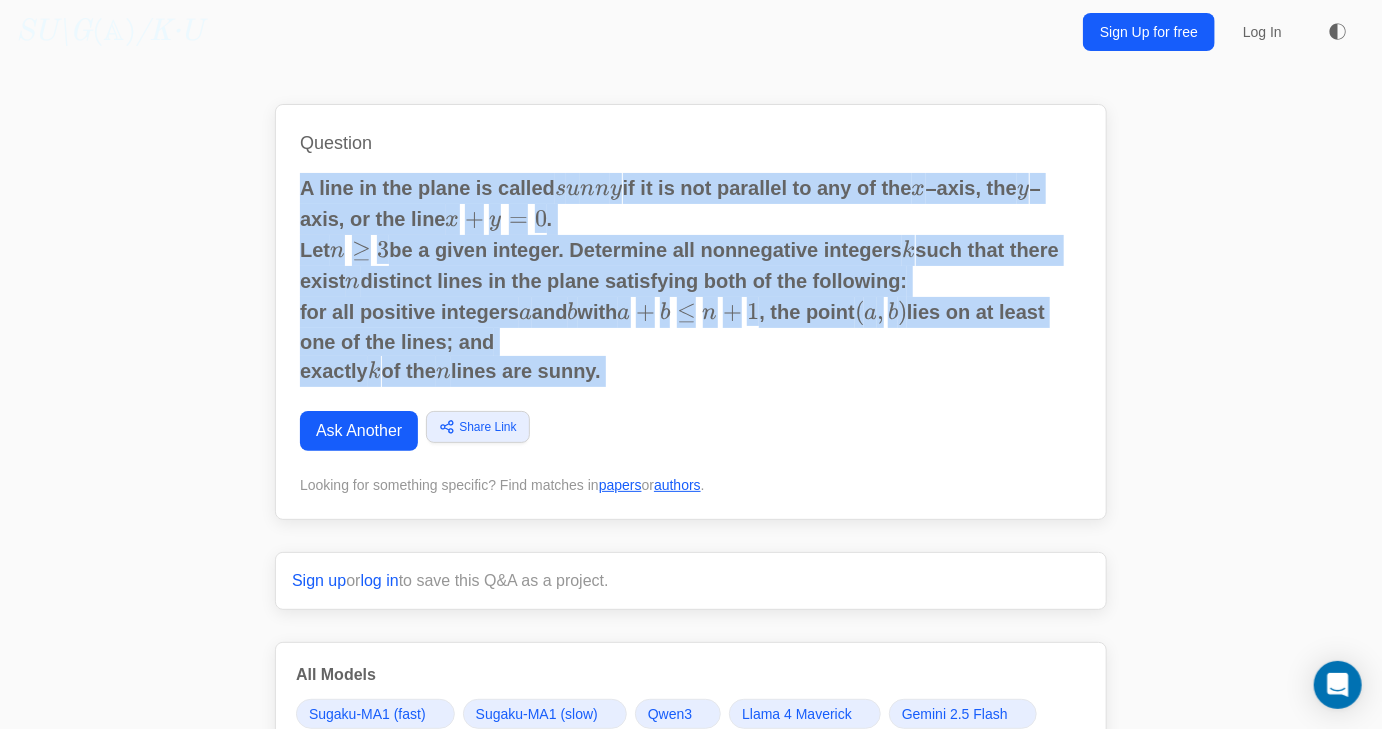 drag, startPoint x: 356, startPoint y: 230, endPoint x: 581, endPoint y: 405, distance: 285.04385 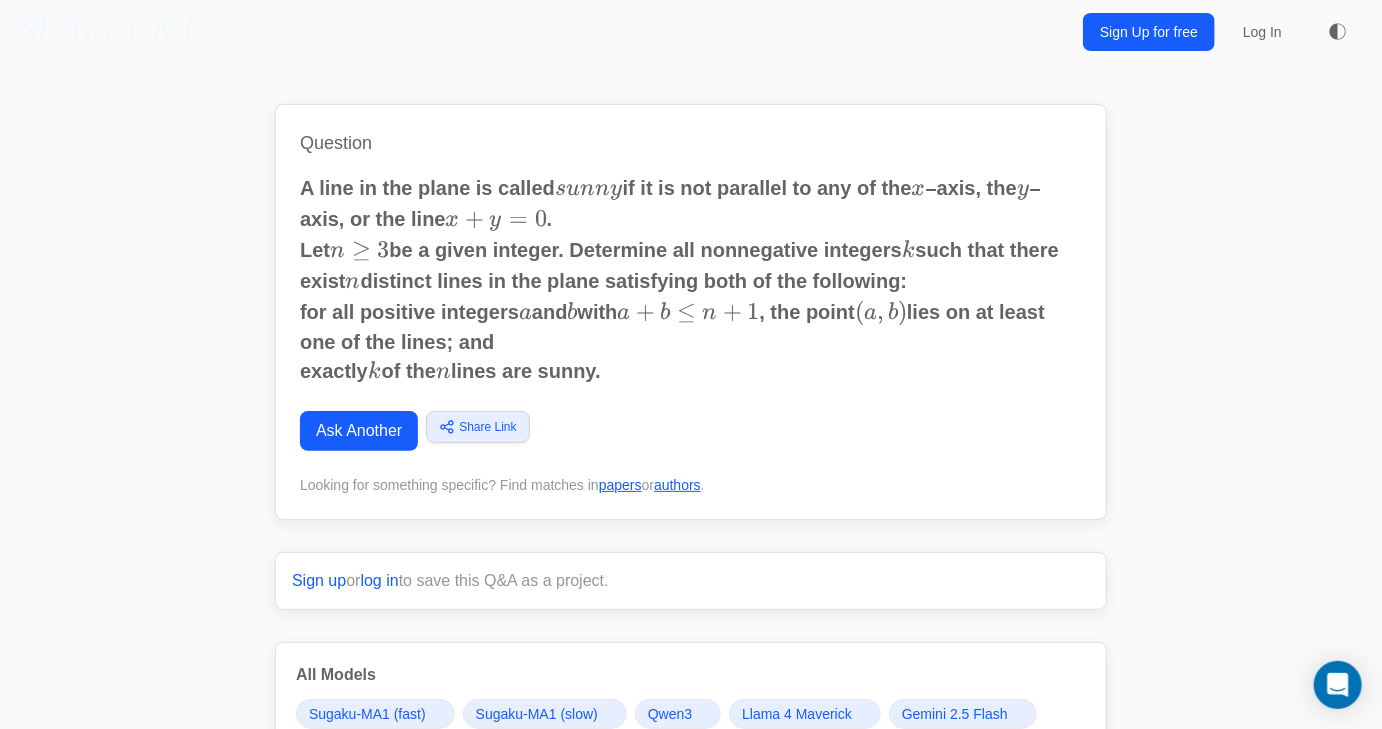 click on "Let  n ≥ 3 n\ge3 n ≥ 3  be a given integer. Determine all nonnegative integers  k k k  such that there exist  n n n  distinct lines in the plane satisfying both of the following:
for all positive integers  a a a  and  b b b  with  a + b ≤ n + 1 a+b\le n+1 a + b ≤ n + 1 , the point  ( a , b ) (a,b) ( a , b )  lies on at least one of the lines; and
exactly  k k k  of the  n n n  lines are sunny." at bounding box center (691, 311) 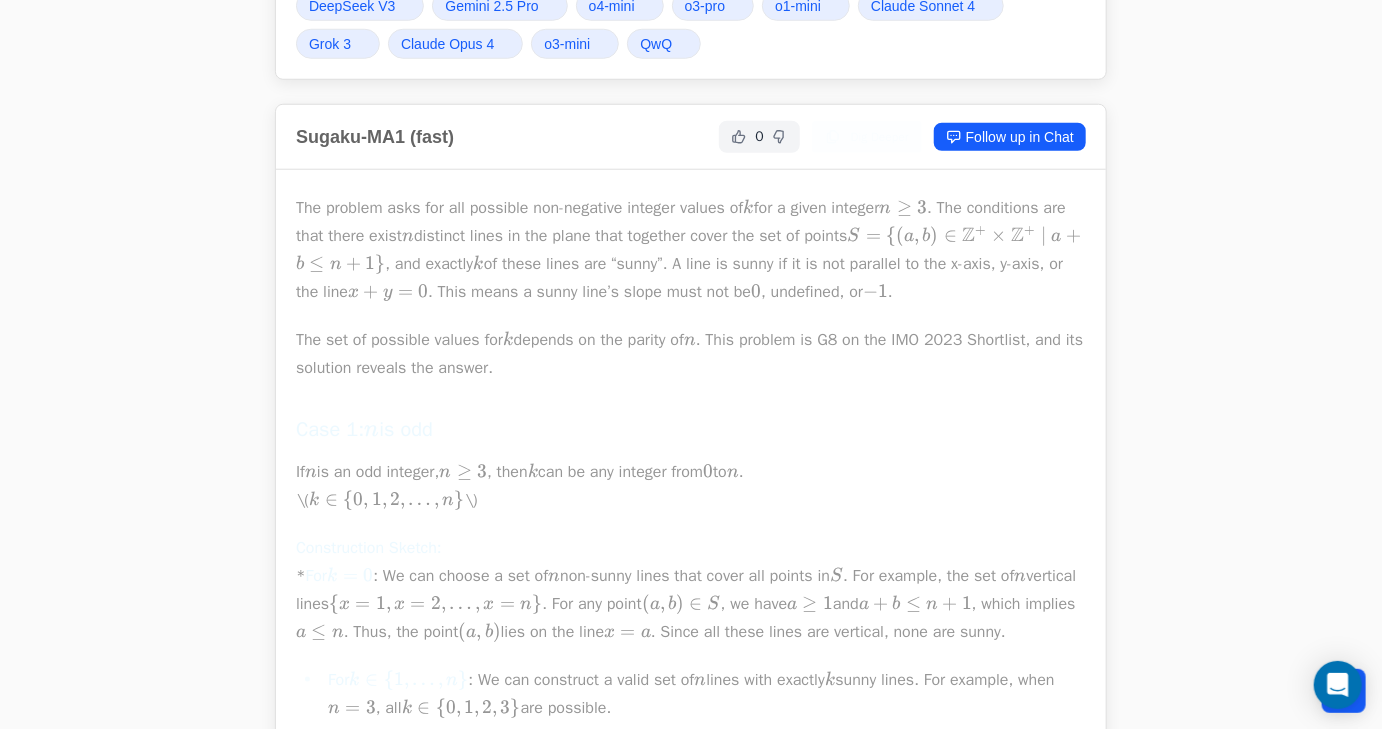 scroll, scrollTop: 789, scrollLeft: 0, axis: vertical 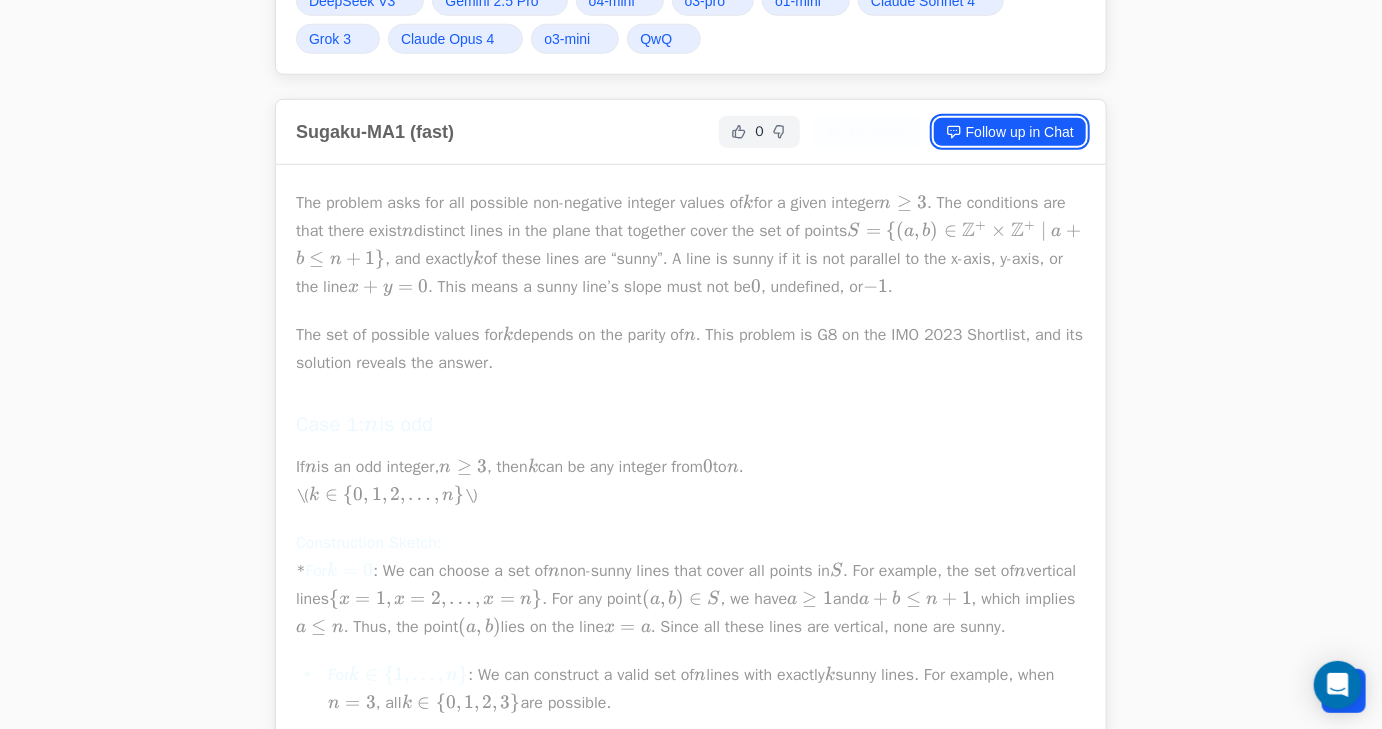 click on "Follow up in Chat" at bounding box center [1010, 132] 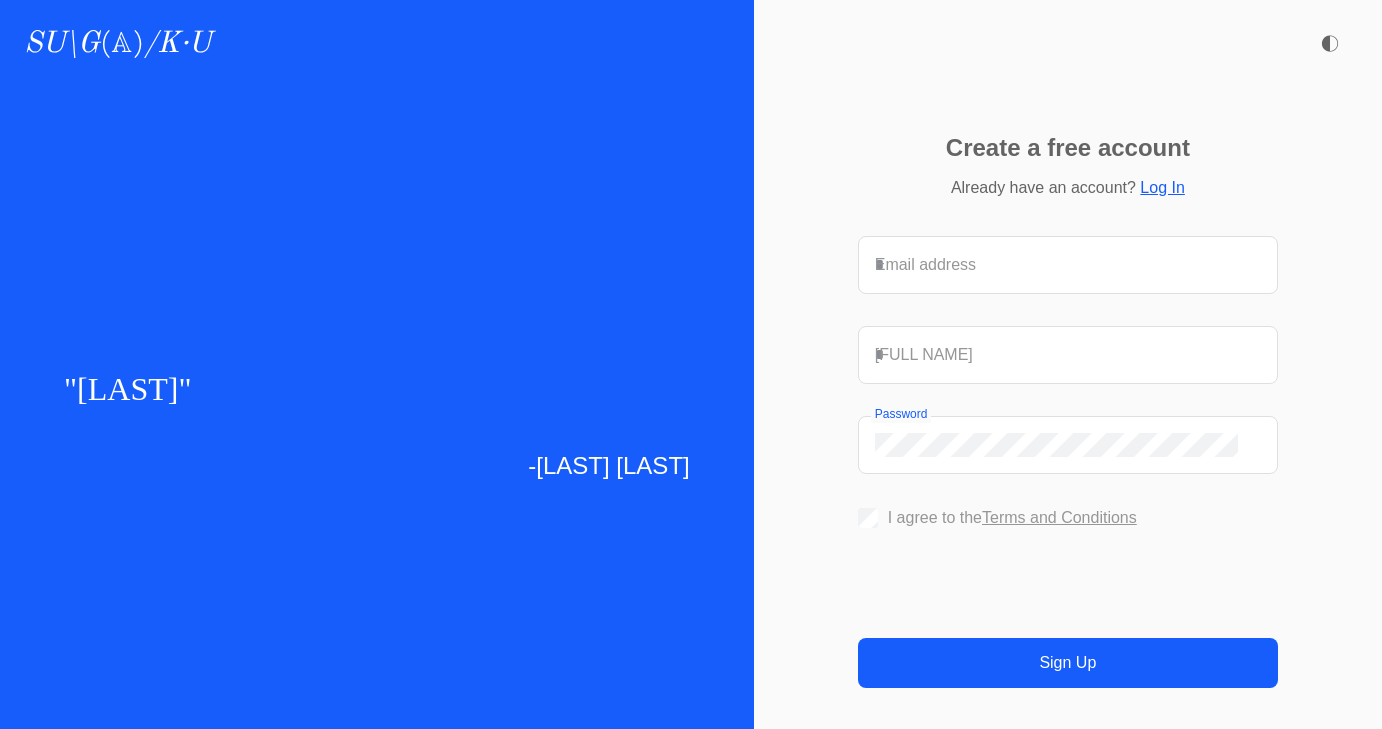 scroll, scrollTop: 0, scrollLeft: 0, axis: both 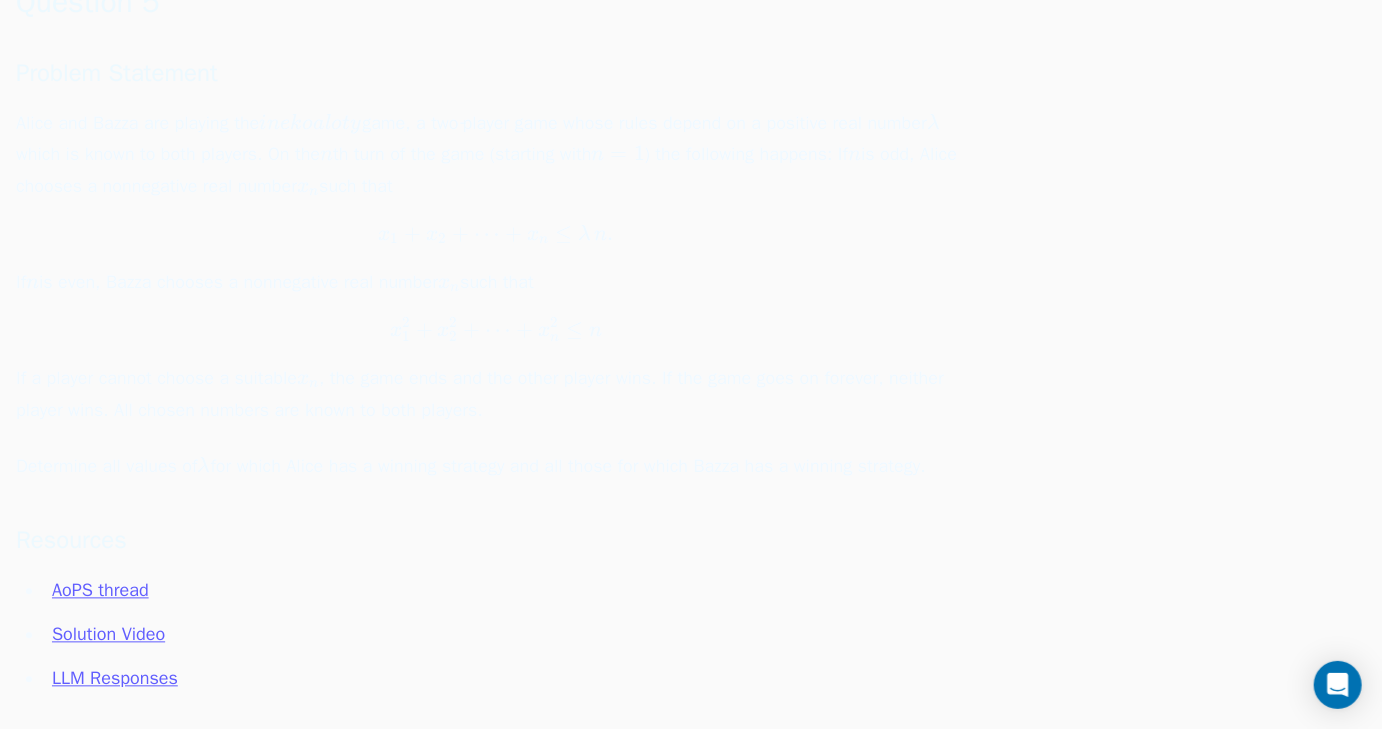 click on "Questions where you have to find something are harder for AI systems than questions where you have to prove something.  In this case the best  c c c  value cannot be readily guessed, so some systems could get bogged down with this.  That said,  Grok 3 Mini  comes up with the right answer and a handwavy explanation.  Does it have web access to these solutions?" at bounding box center (496, -981) 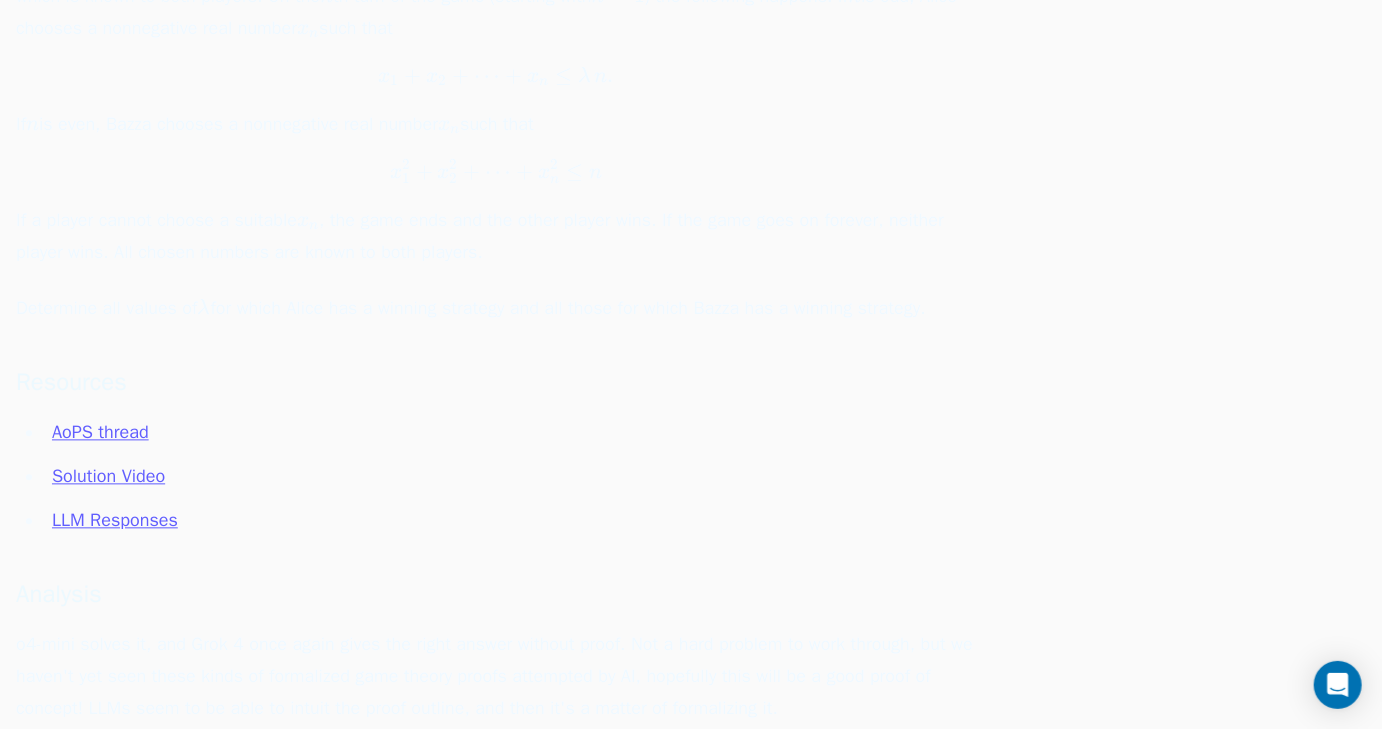 scroll, scrollTop: 5202, scrollLeft: 0, axis: vertical 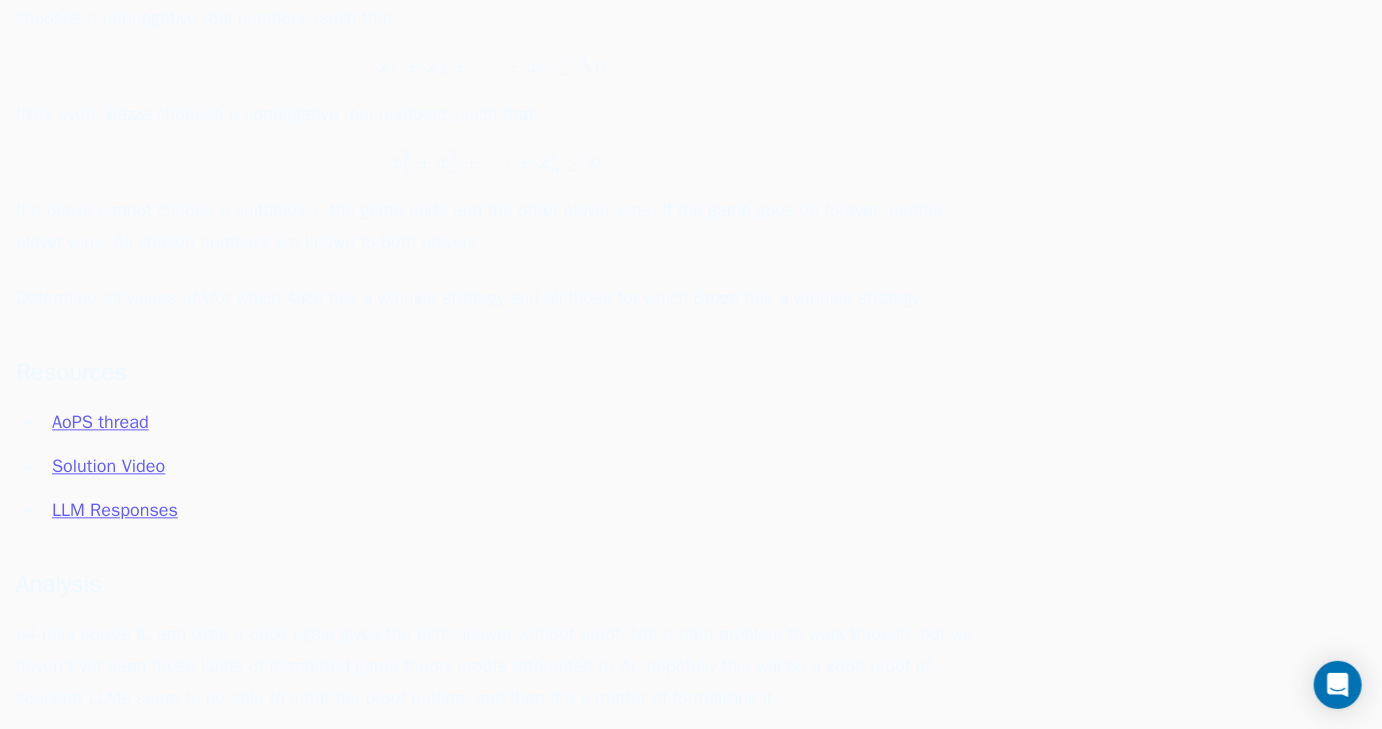 click on "However the actual solution is not too bad, simply applying standard approaches for functional equation and number theory problems, with steady indicators of progress and being on the right track, so I would expect most AIs would be able to brute force this out (assuming they don't get stuck on guessing the right answer)" at bounding box center [496, -1014] 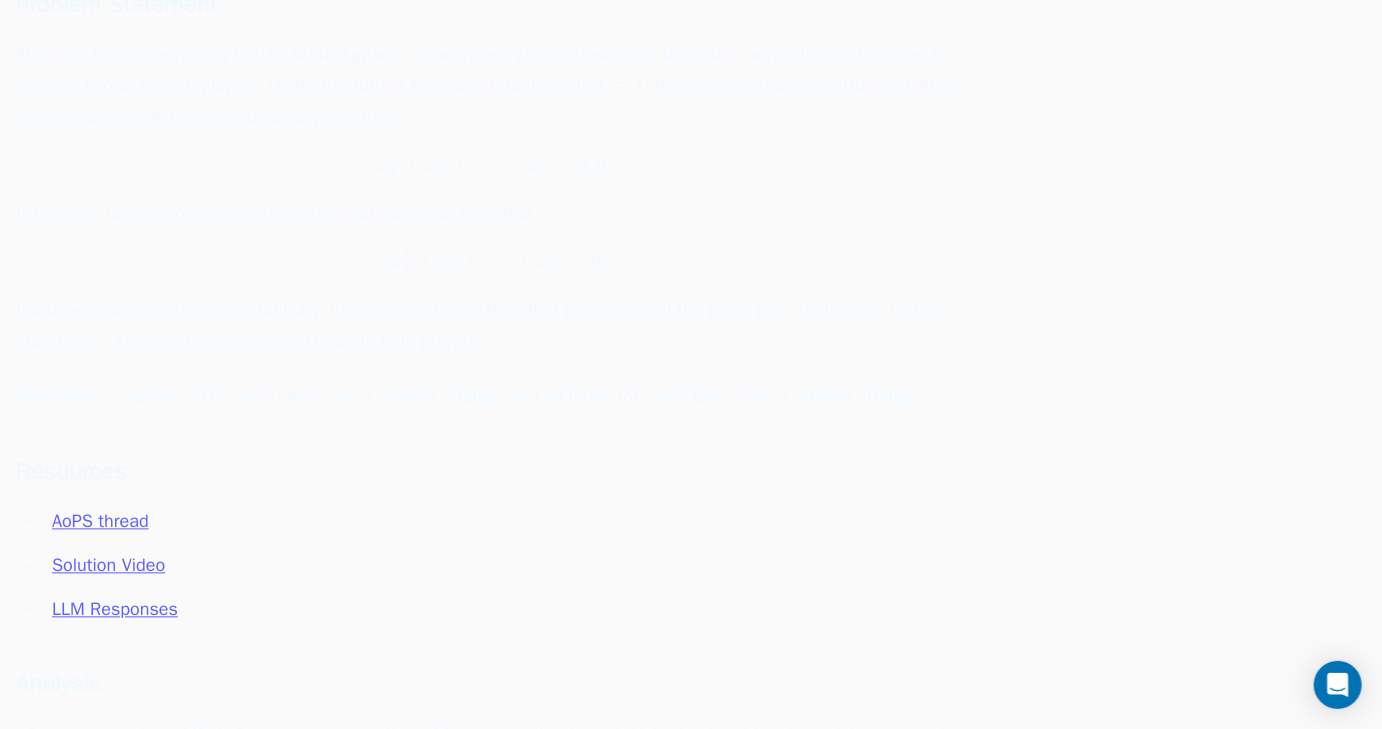 scroll, scrollTop: 5126, scrollLeft: 0, axis: vertical 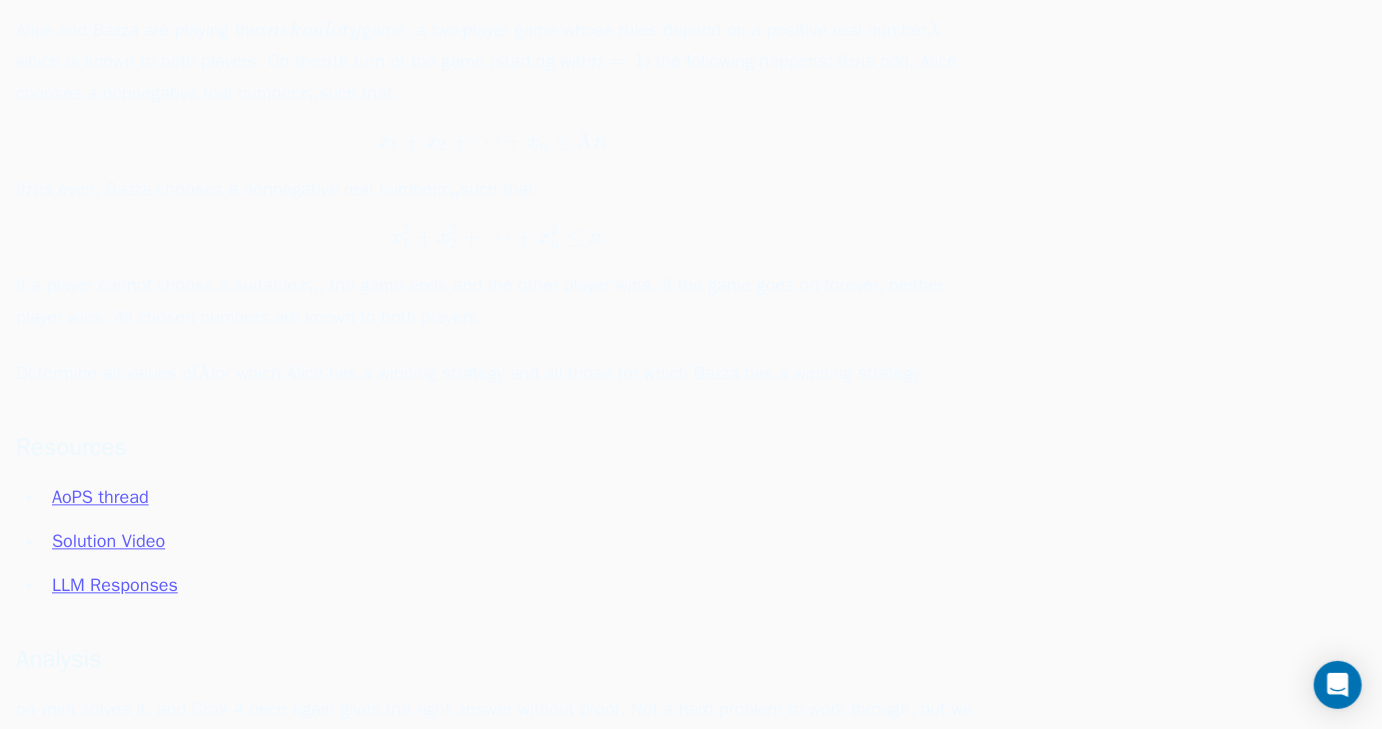 click on "Questions where you have to find something are harder for AI systems than questions where you have to prove something.  In this case the best  c c c  value cannot be readily guessed, so some systems could get bogged down with this.  That said,  Grok 3 Mini  comes up with the right answer and a handwavy explanation.  Does it have web access to these solutions?" at bounding box center [496, -1074] 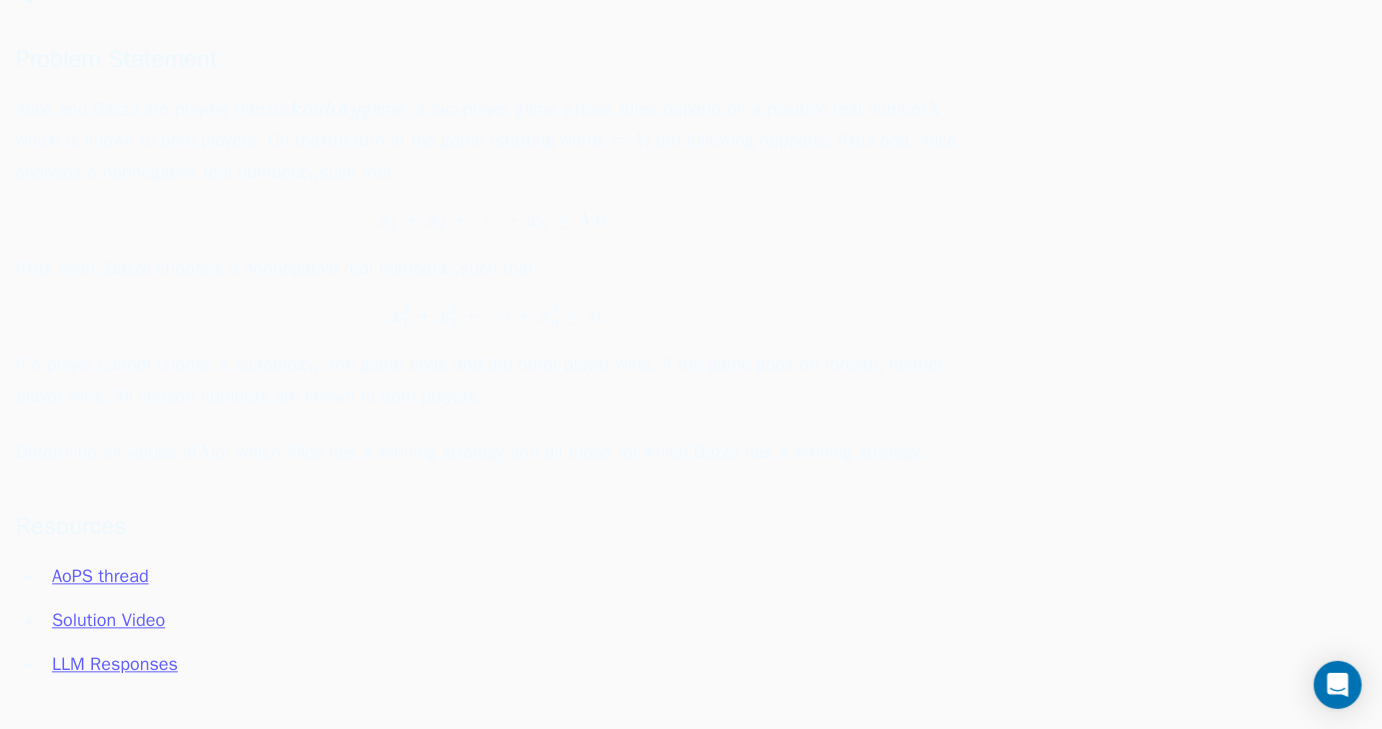 scroll, scrollTop: 5042, scrollLeft: 0, axis: vertical 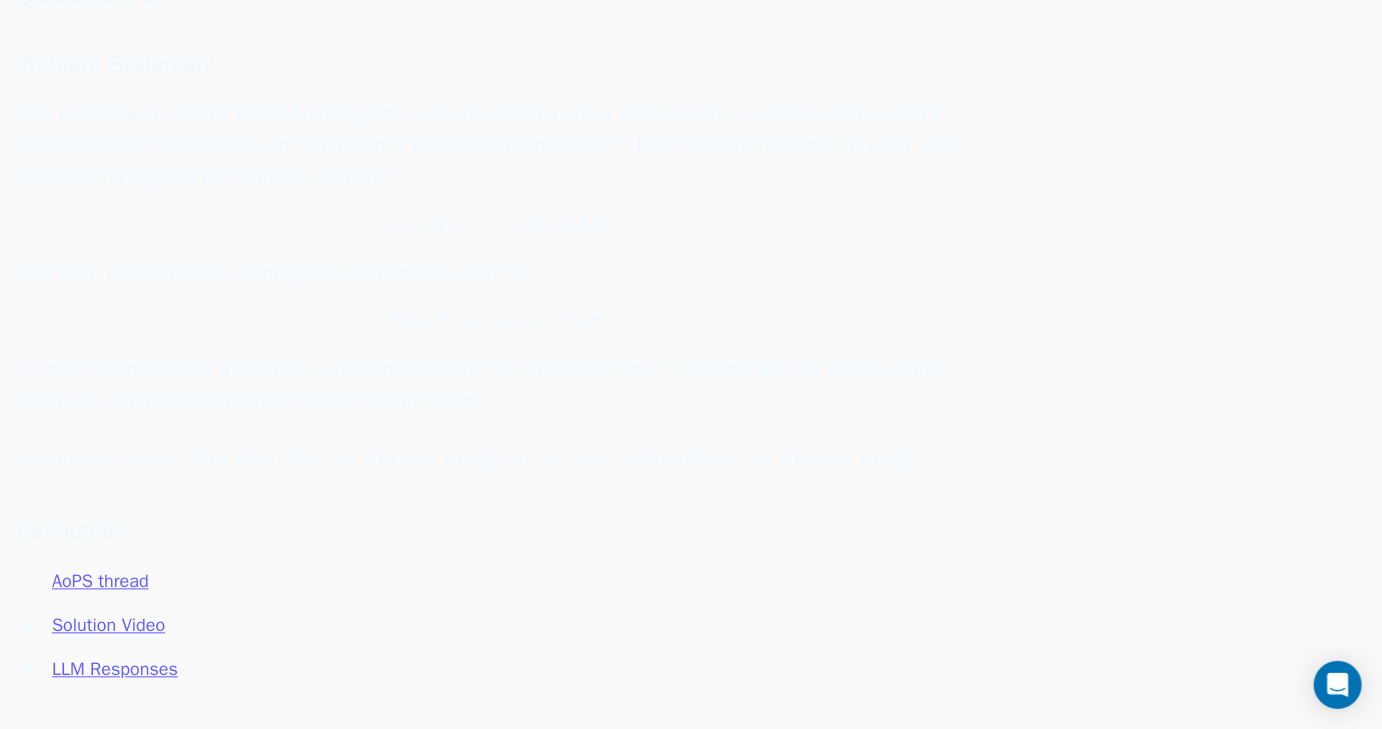 click on "However the actual solution is not too bad, simply applying standard approaches for functional equation and number theory problems, with steady indicators of progress and being on the right track, so I would expect most AIs would be able to brute force this out (assuming they don't get stuck on guessing the right answer)" at bounding box center (496, -854) 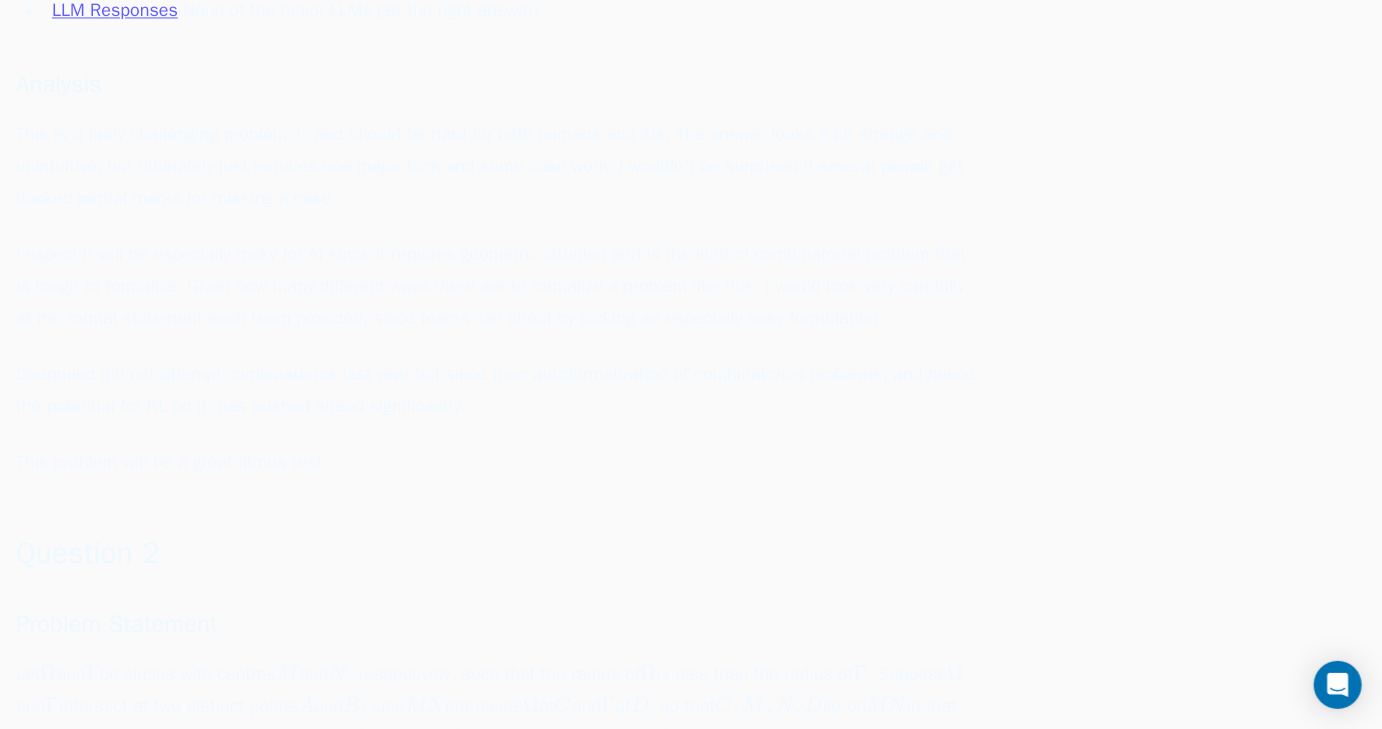 scroll, scrollTop: 1896, scrollLeft: 0, axis: vertical 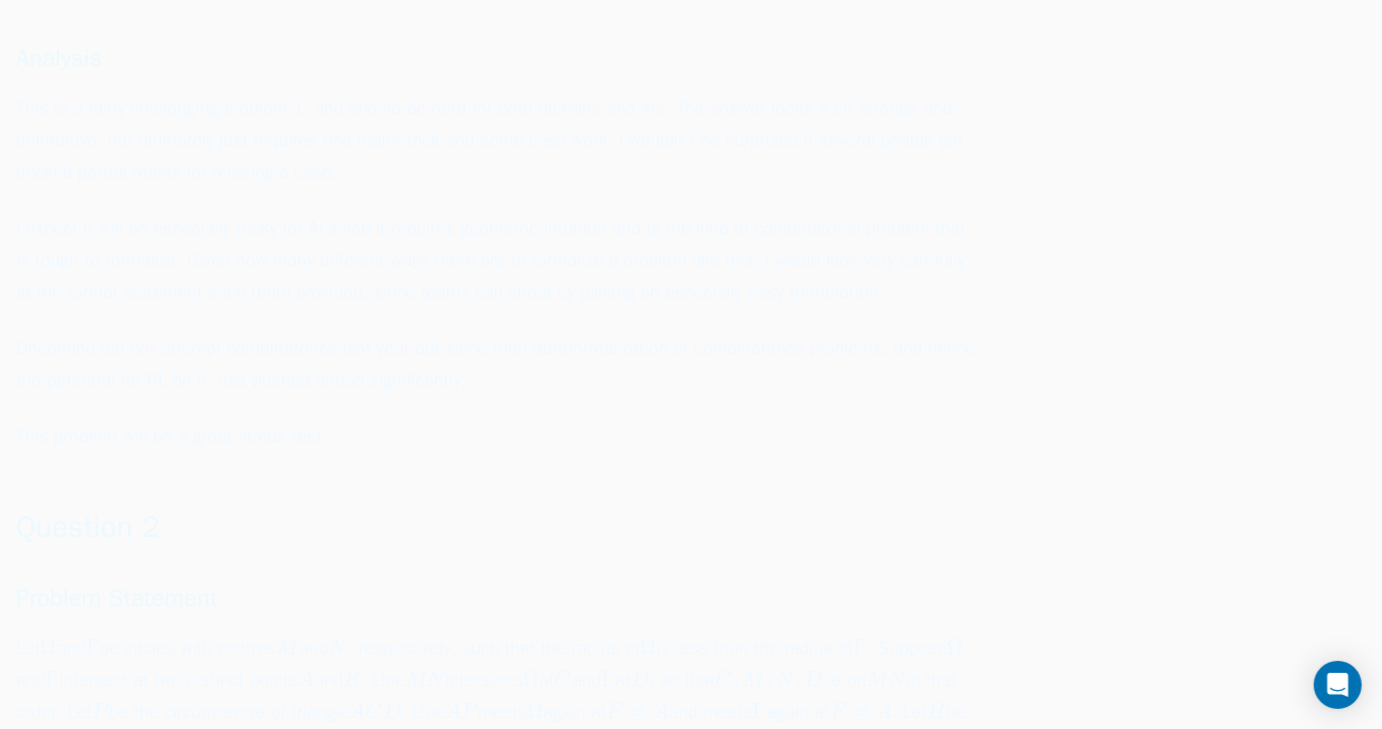 click on "Solution video
AoPS thread
LLM Responses  (None of the major LLMs get the right answer)" at bounding box center [496, -60] 